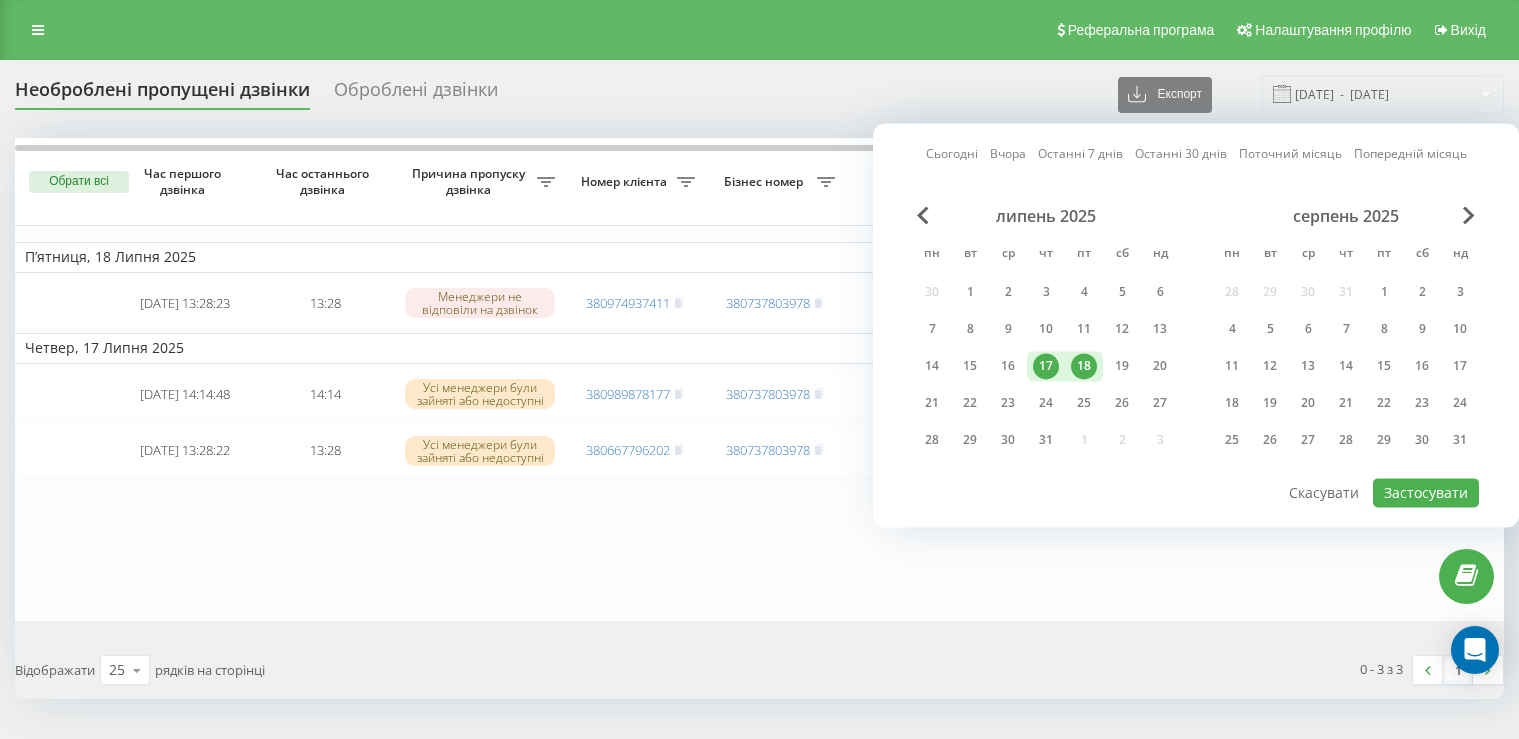 scroll, scrollTop: 0, scrollLeft: 0, axis: both 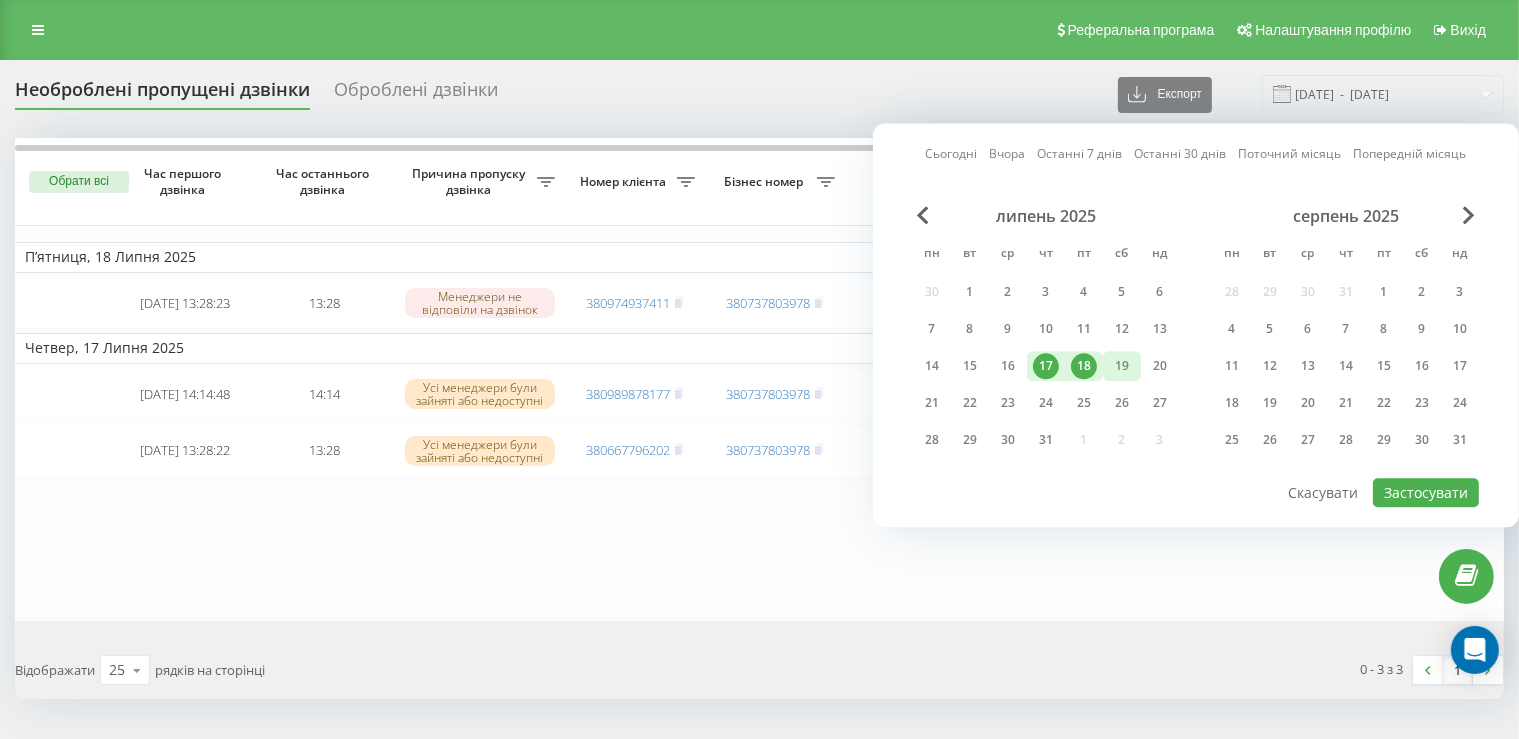 click on "19" at bounding box center (1122, 366) 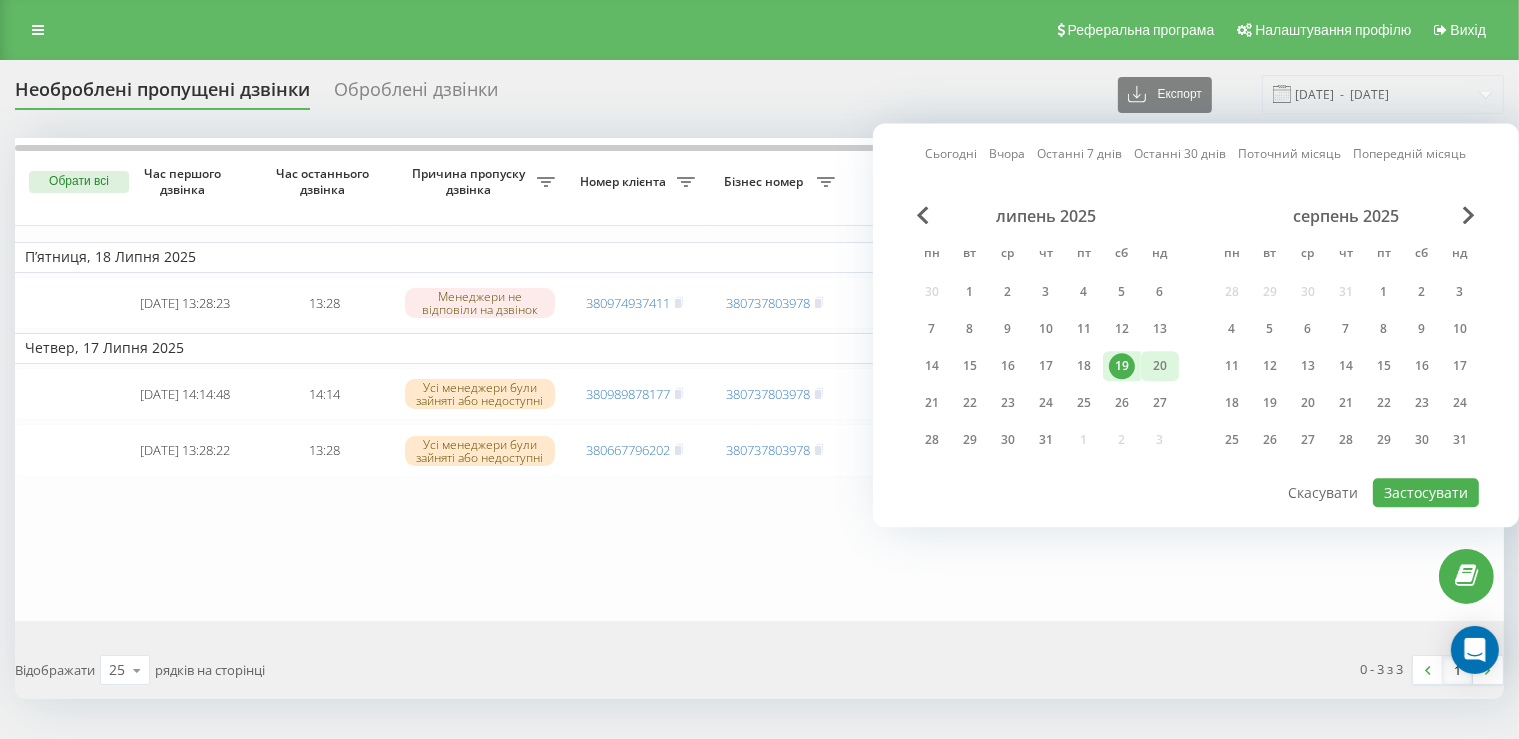 click on "20" at bounding box center [1160, 366] 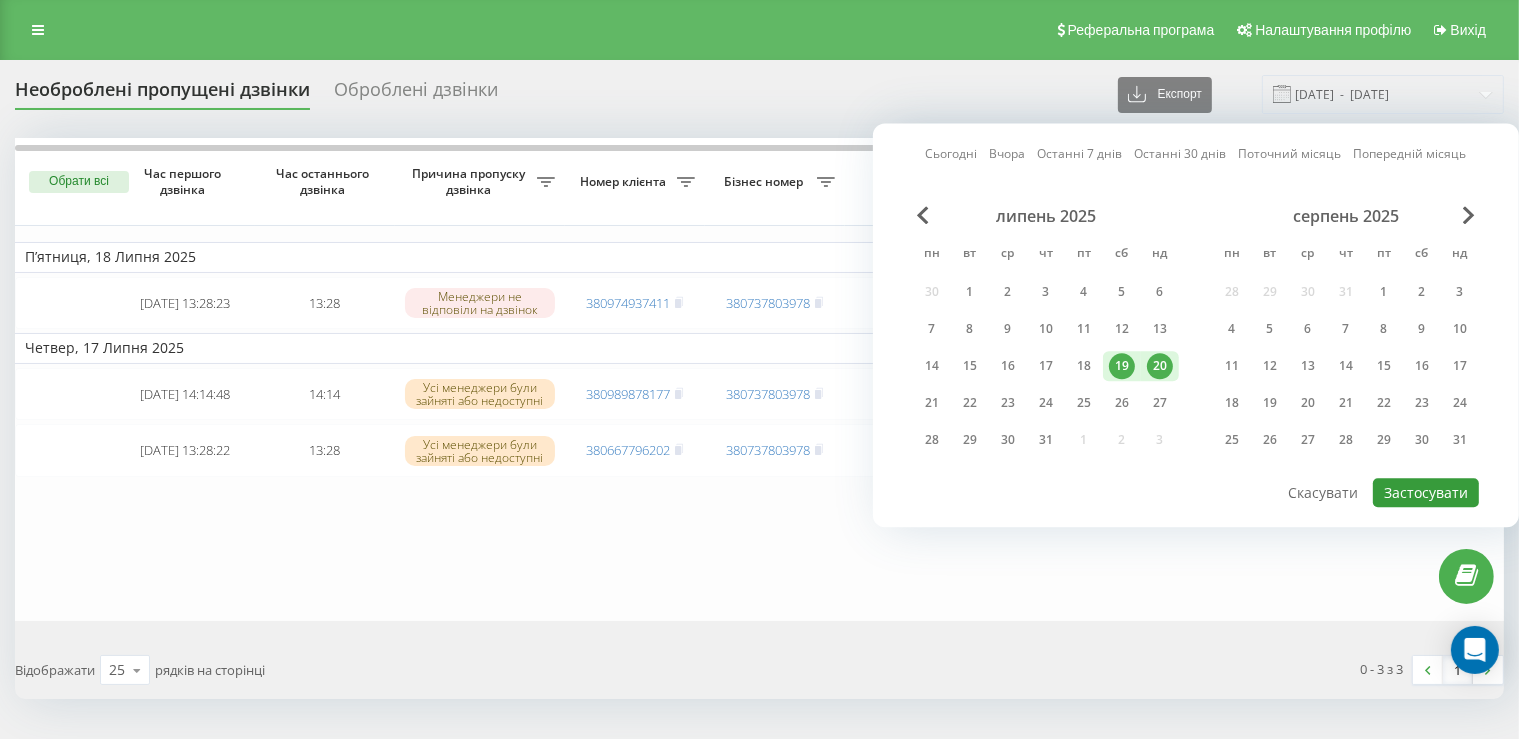 click on "Застосувати" at bounding box center (1426, 492) 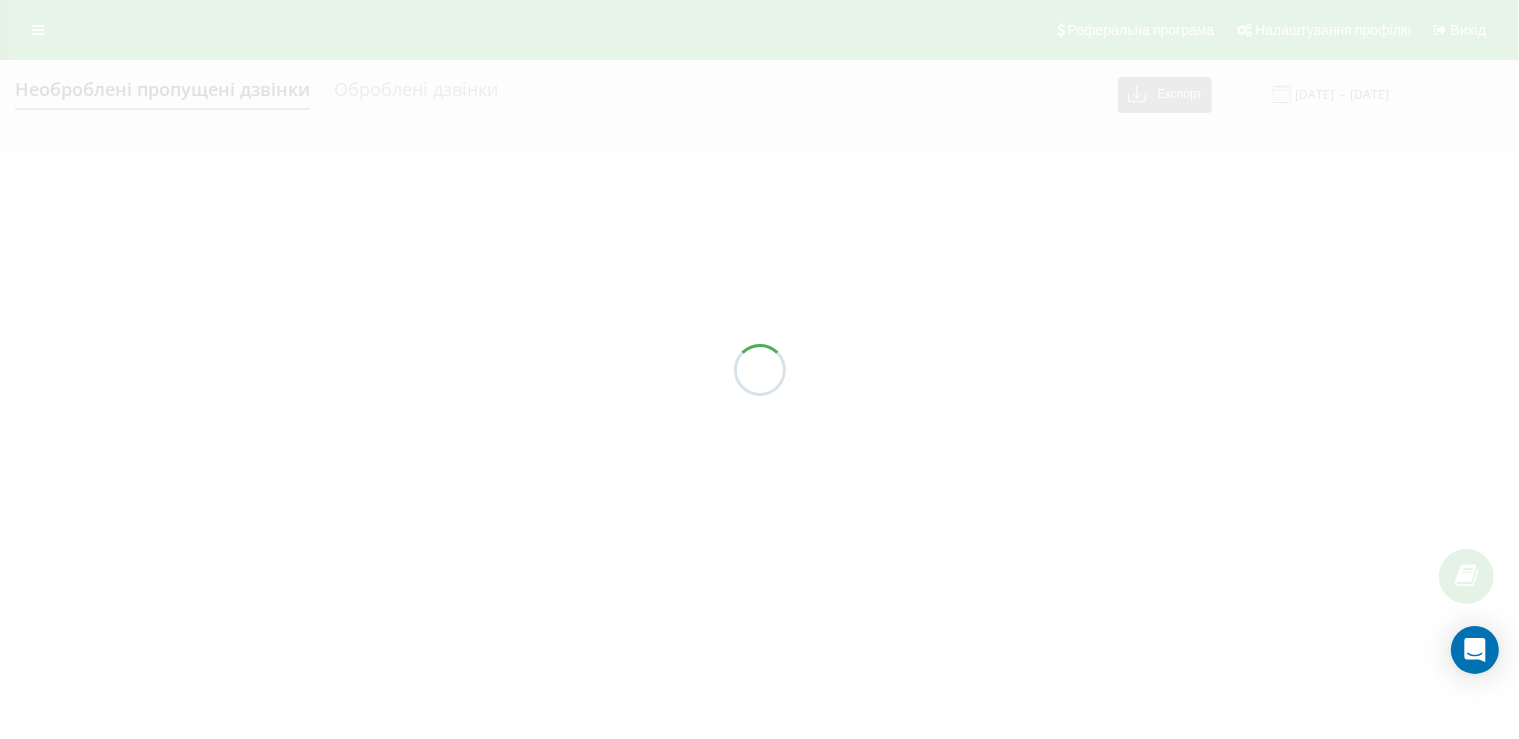 type on "19.07.2025  -  20.07.2025" 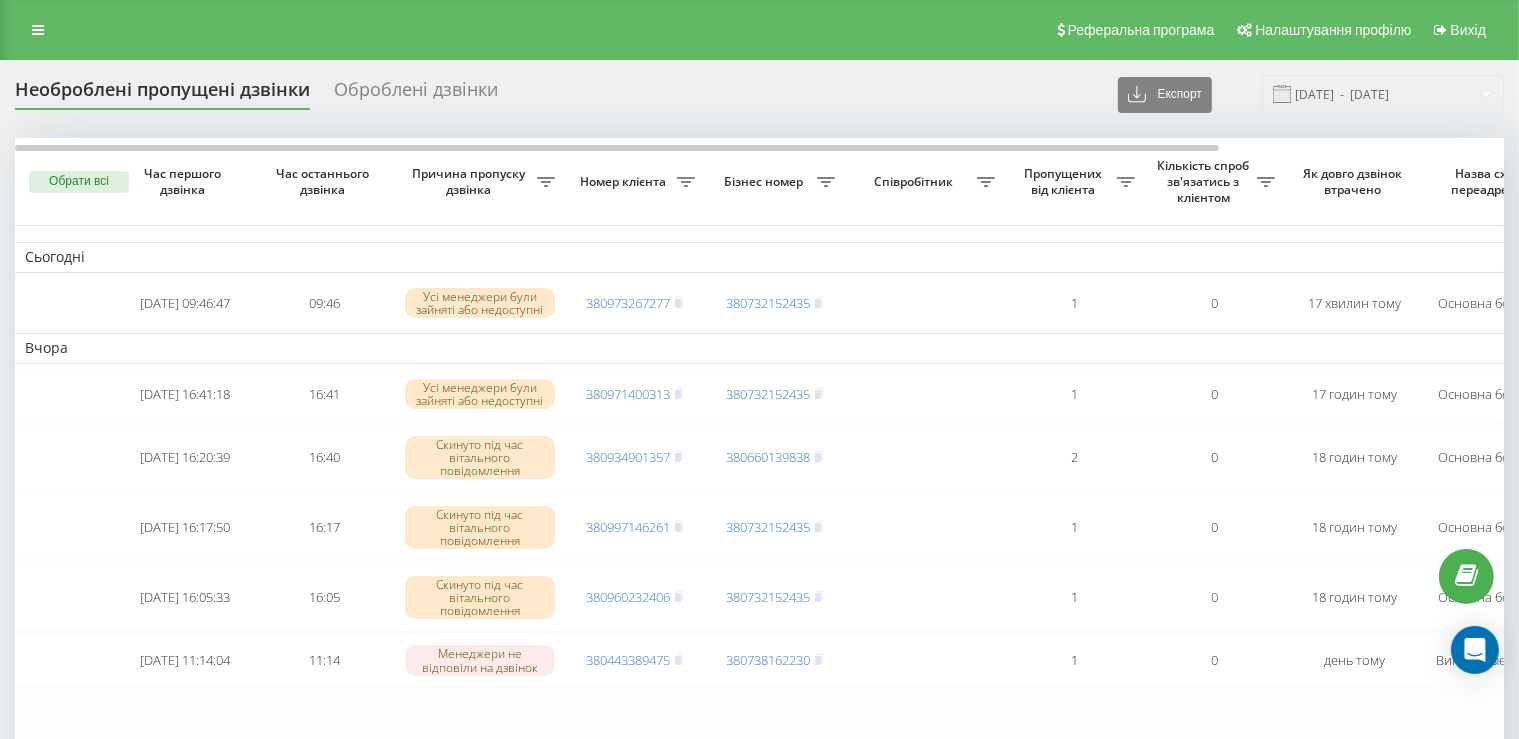 scroll, scrollTop: 105, scrollLeft: 0, axis: vertical 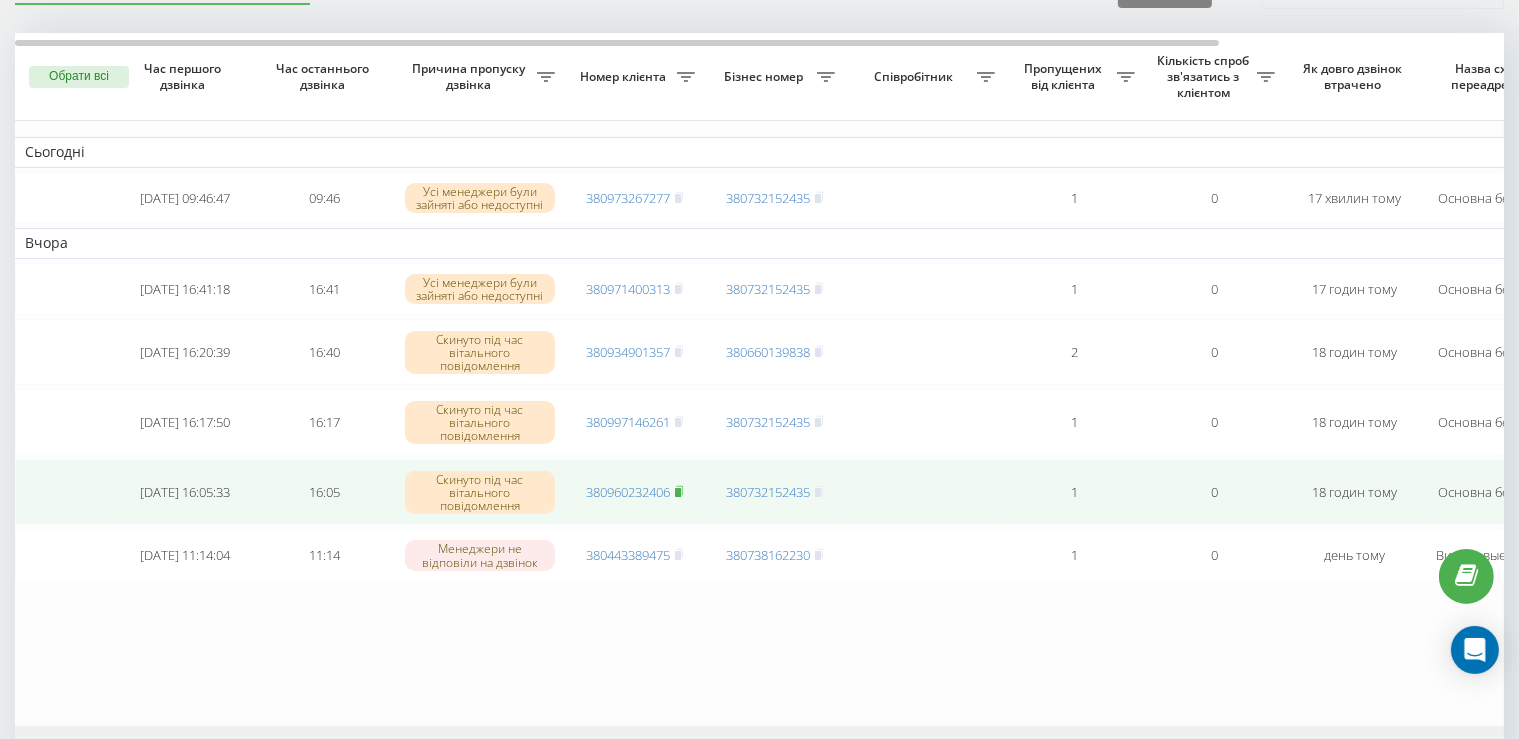 click 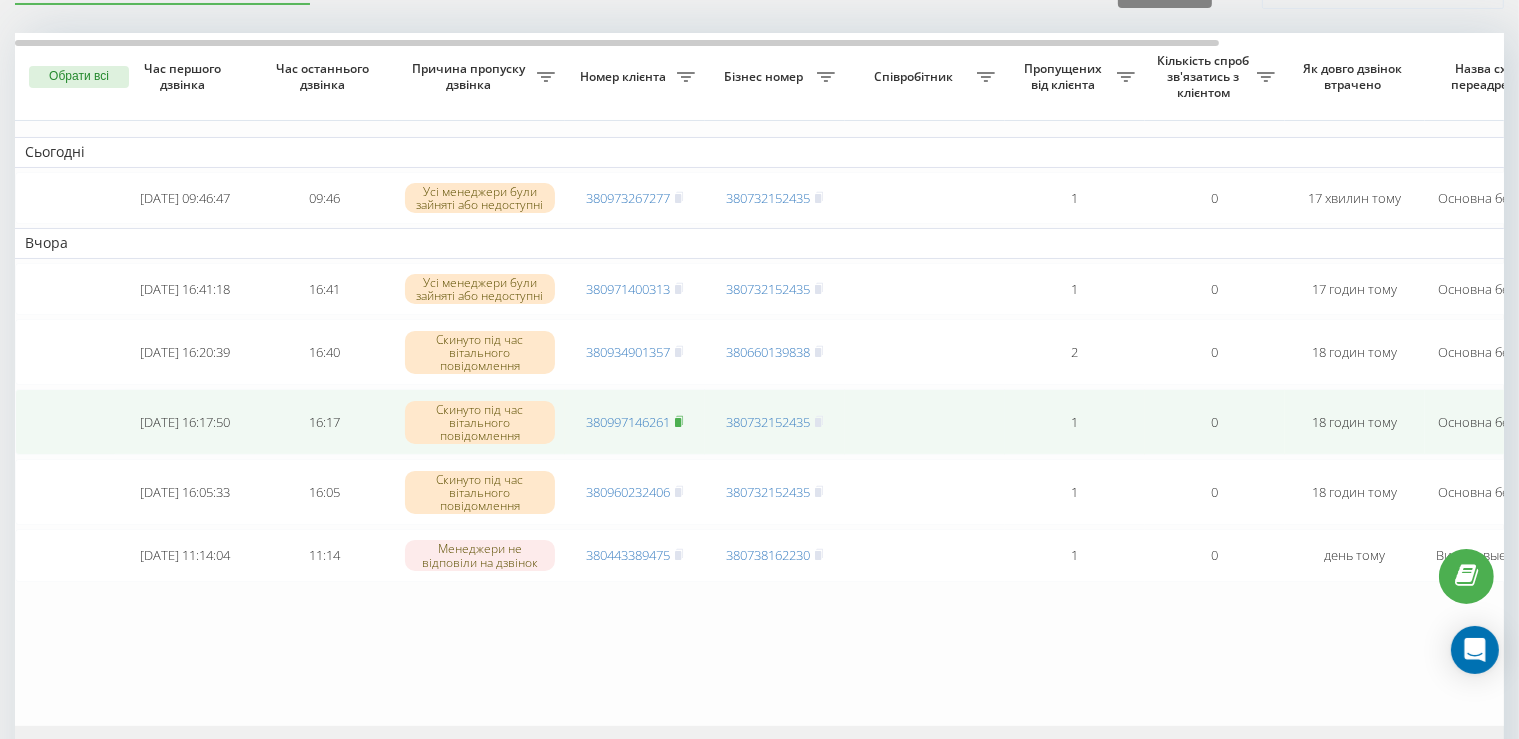 click 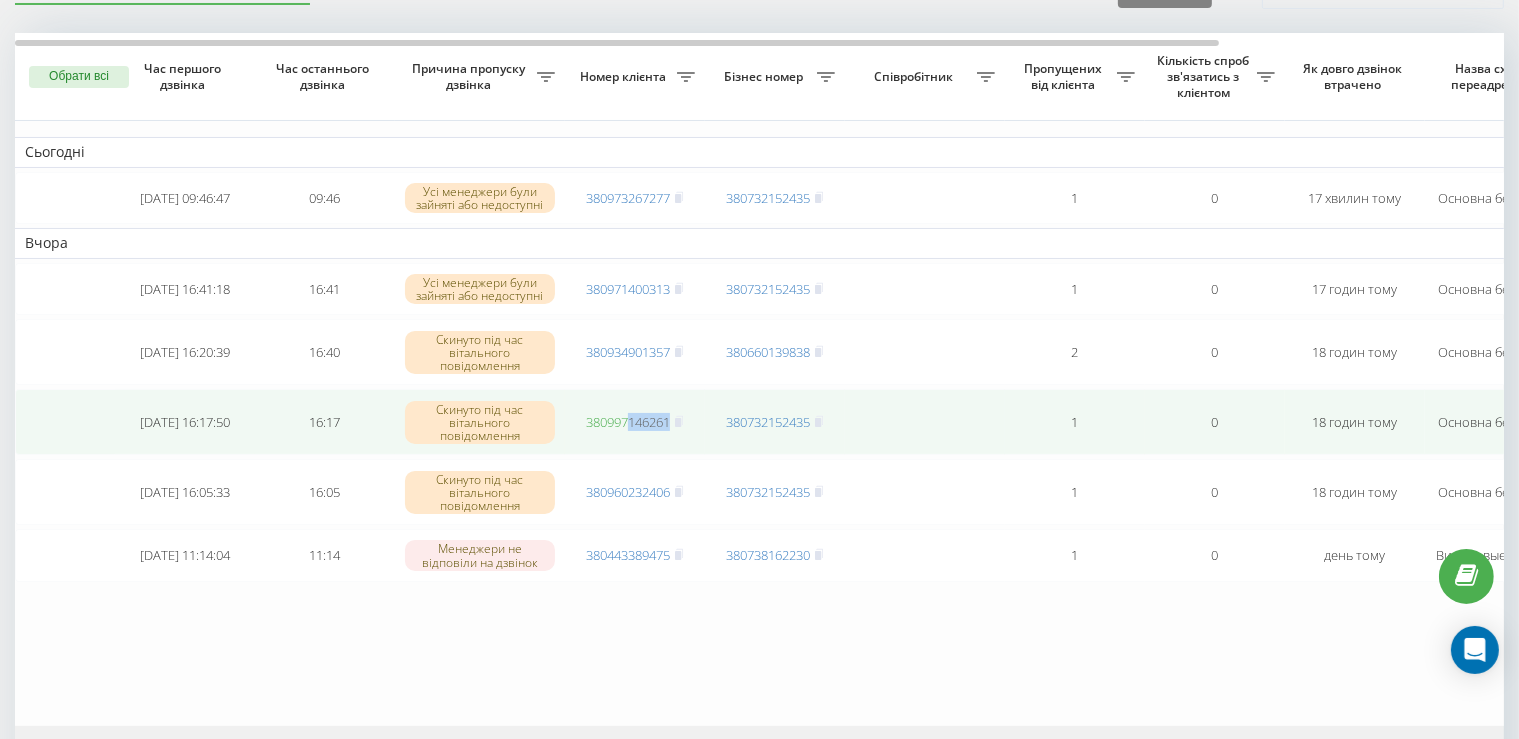 drag, startPoint x: 693, startPoint y: 424, endPoint x: 625, endPoint y: 418, distance: 68.26419 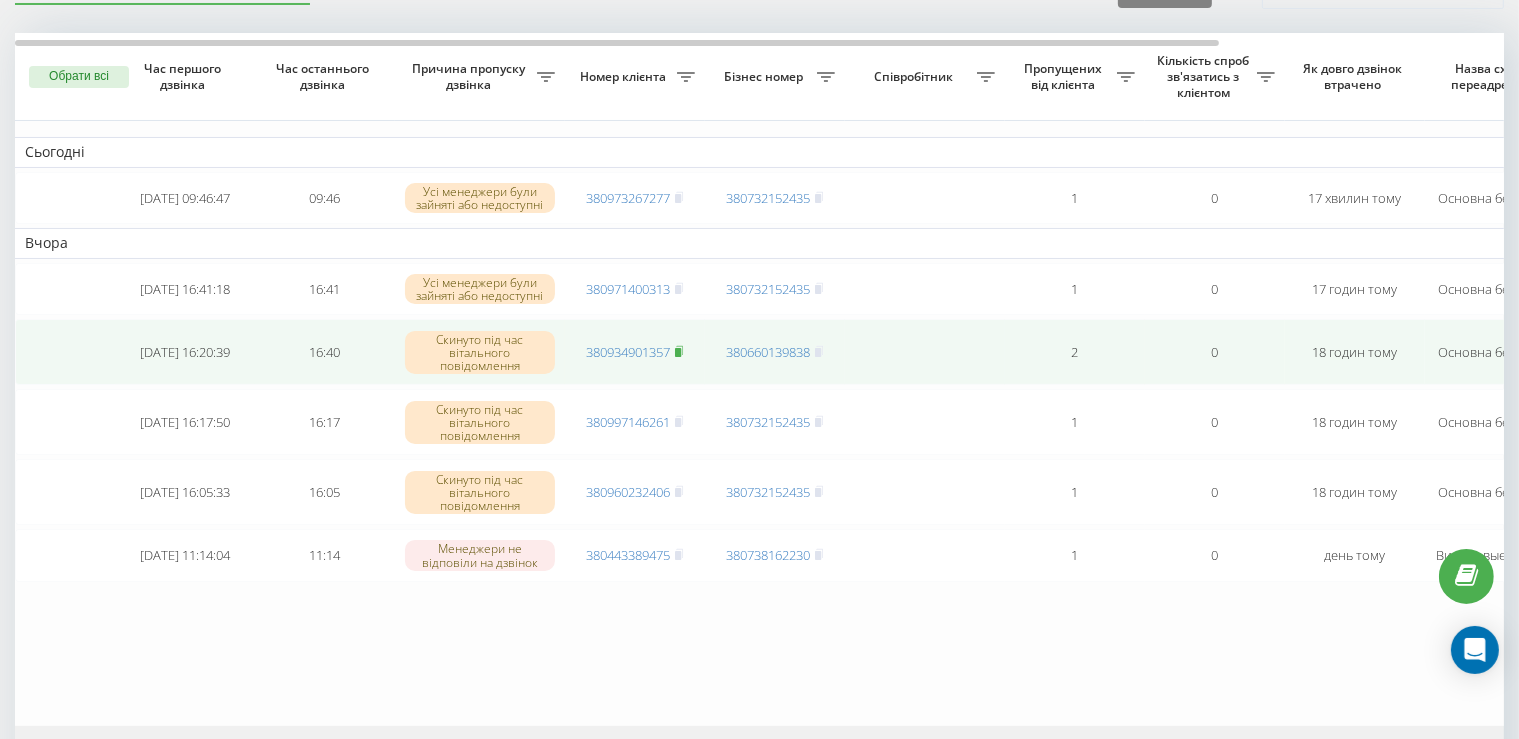 click at bounding box center (679, 352) 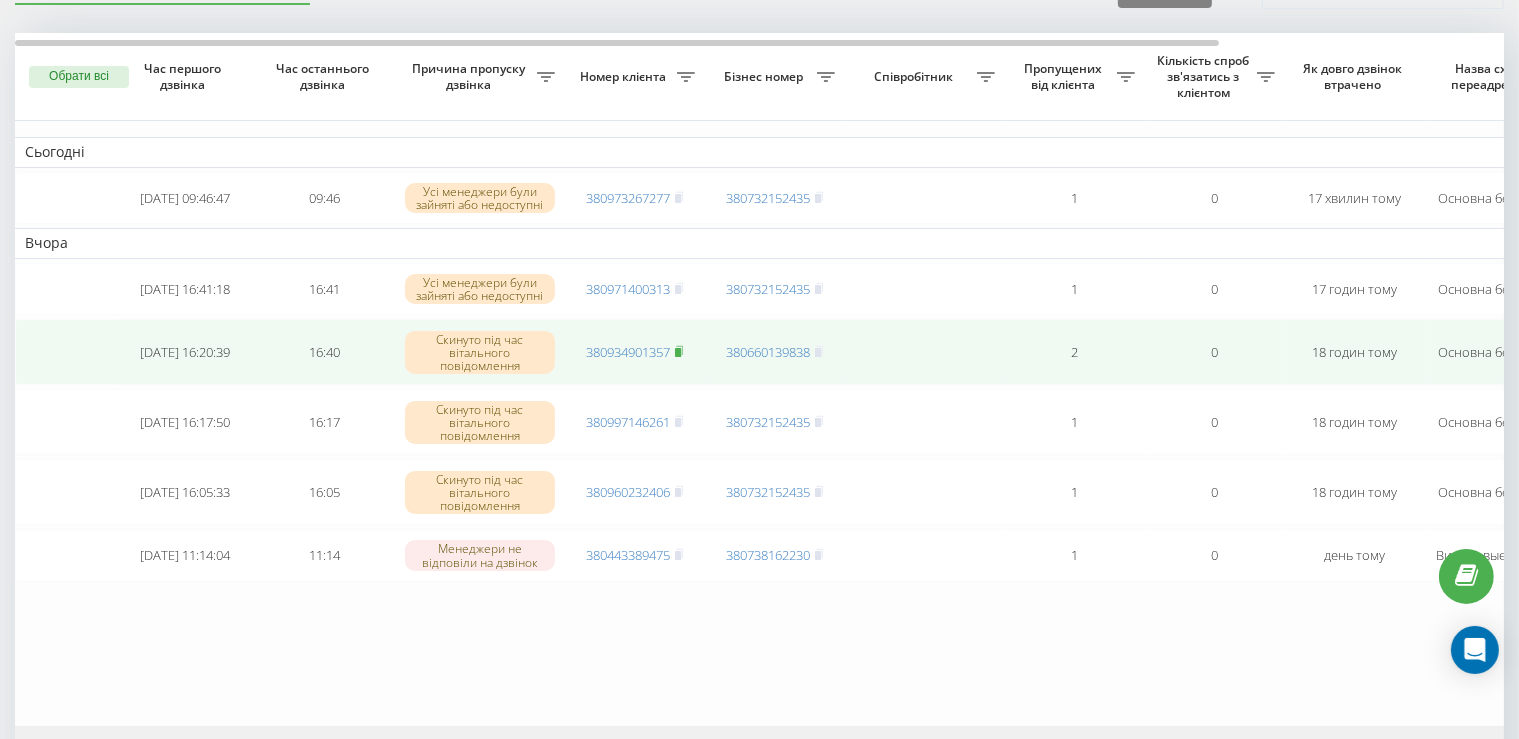 click 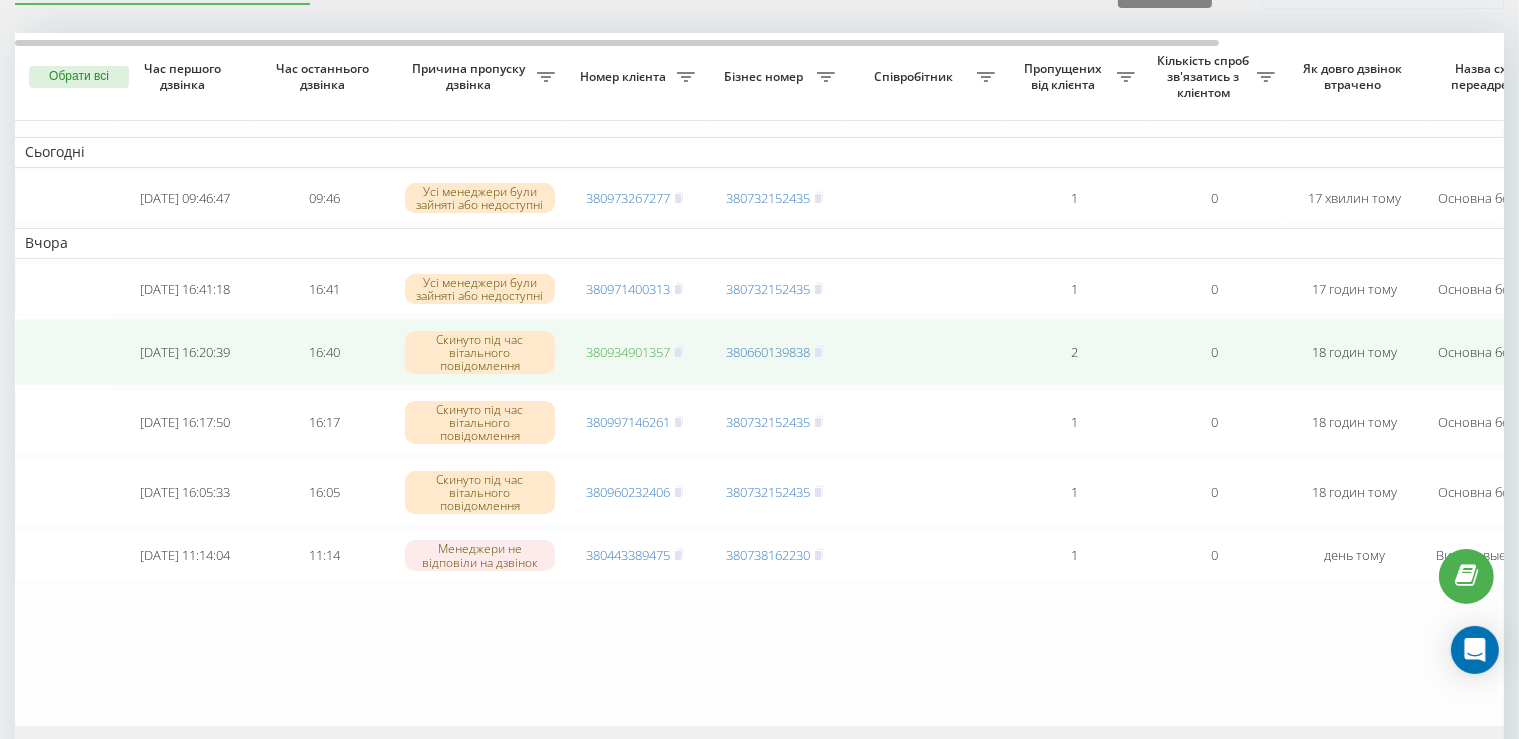 drag, startPoint x: 691, startPoint y: 362, endPoint x: 642, endPoint y: 357, distance: 49.25444 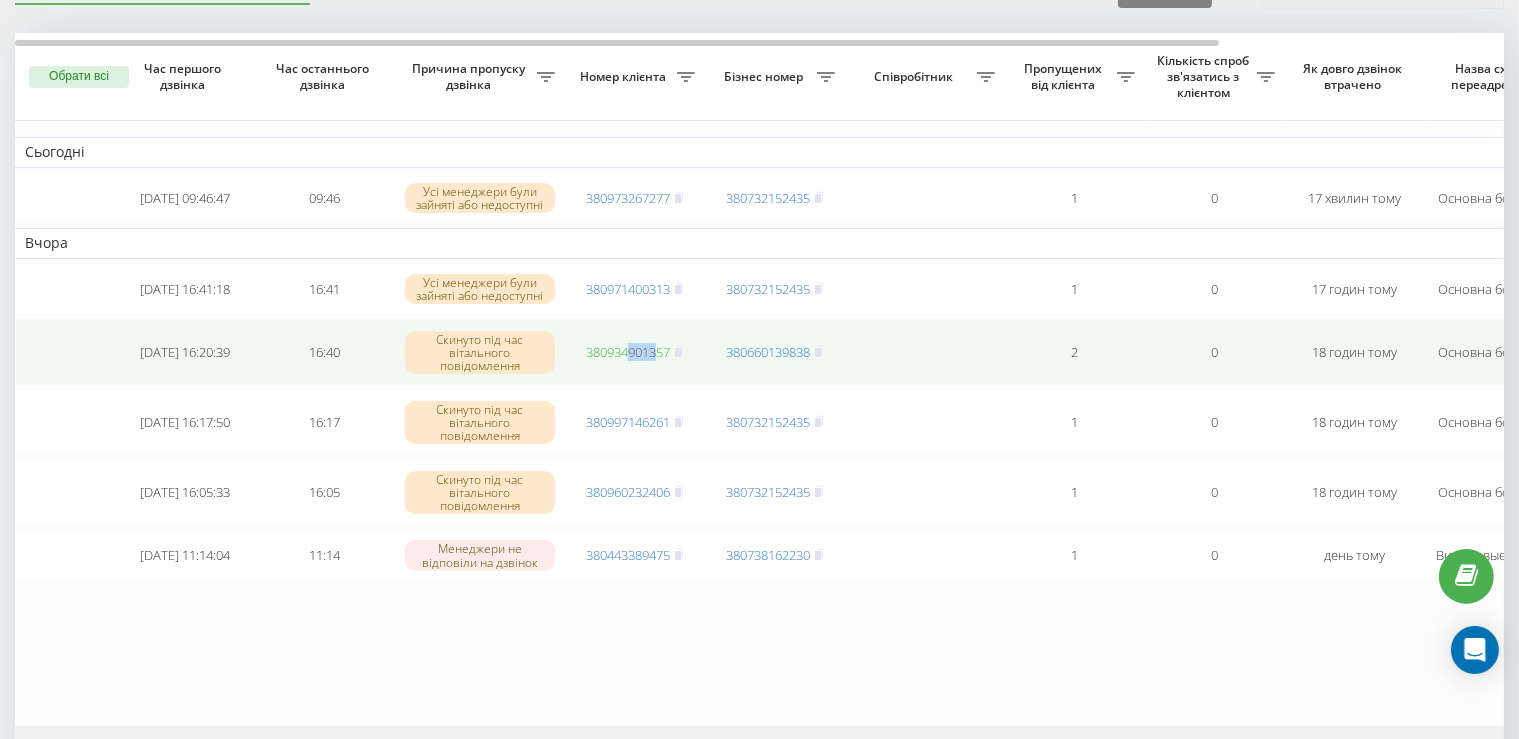drag, startPoint x: 627, startPoint y: 338, endPoint x: 656, endPoint y: 362, distance: 37.64306 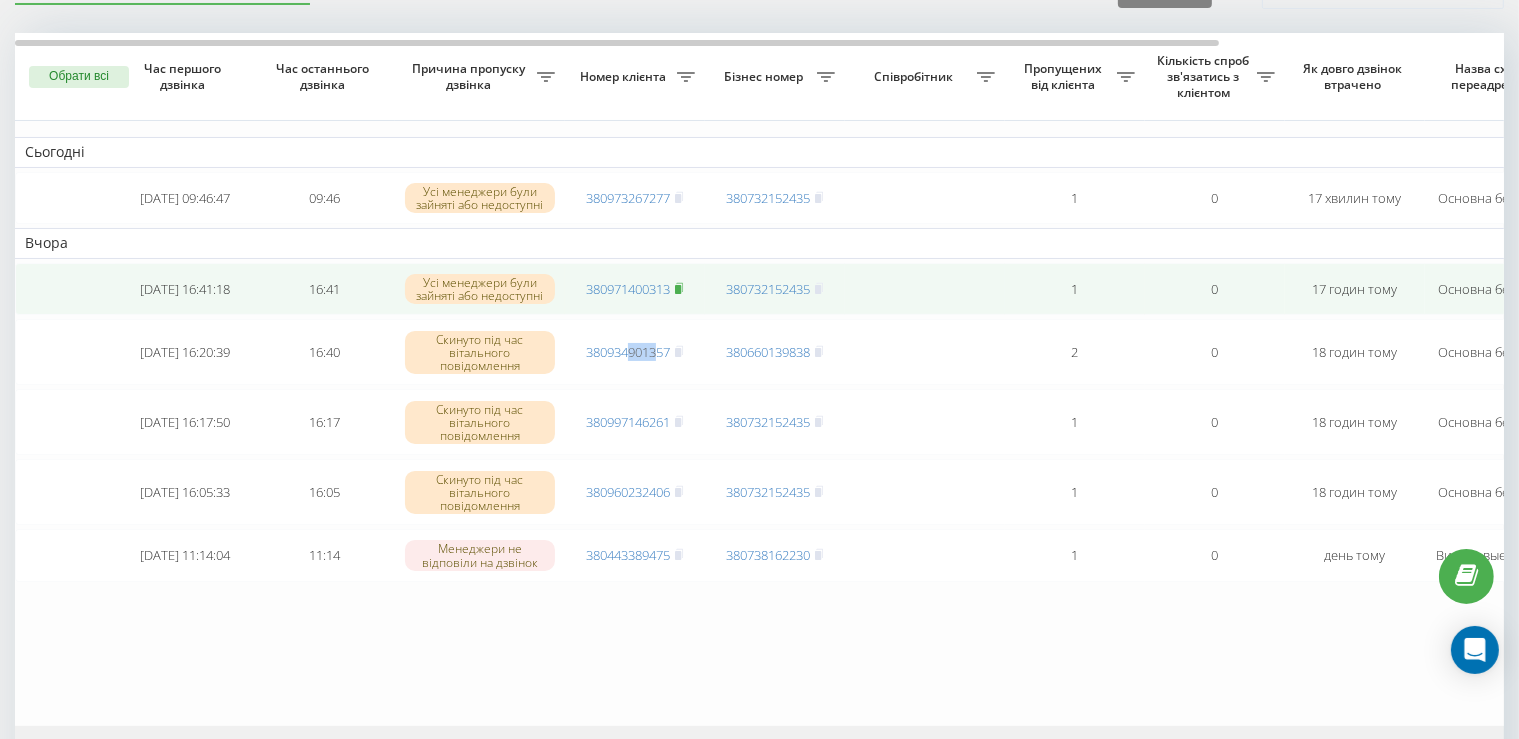 click 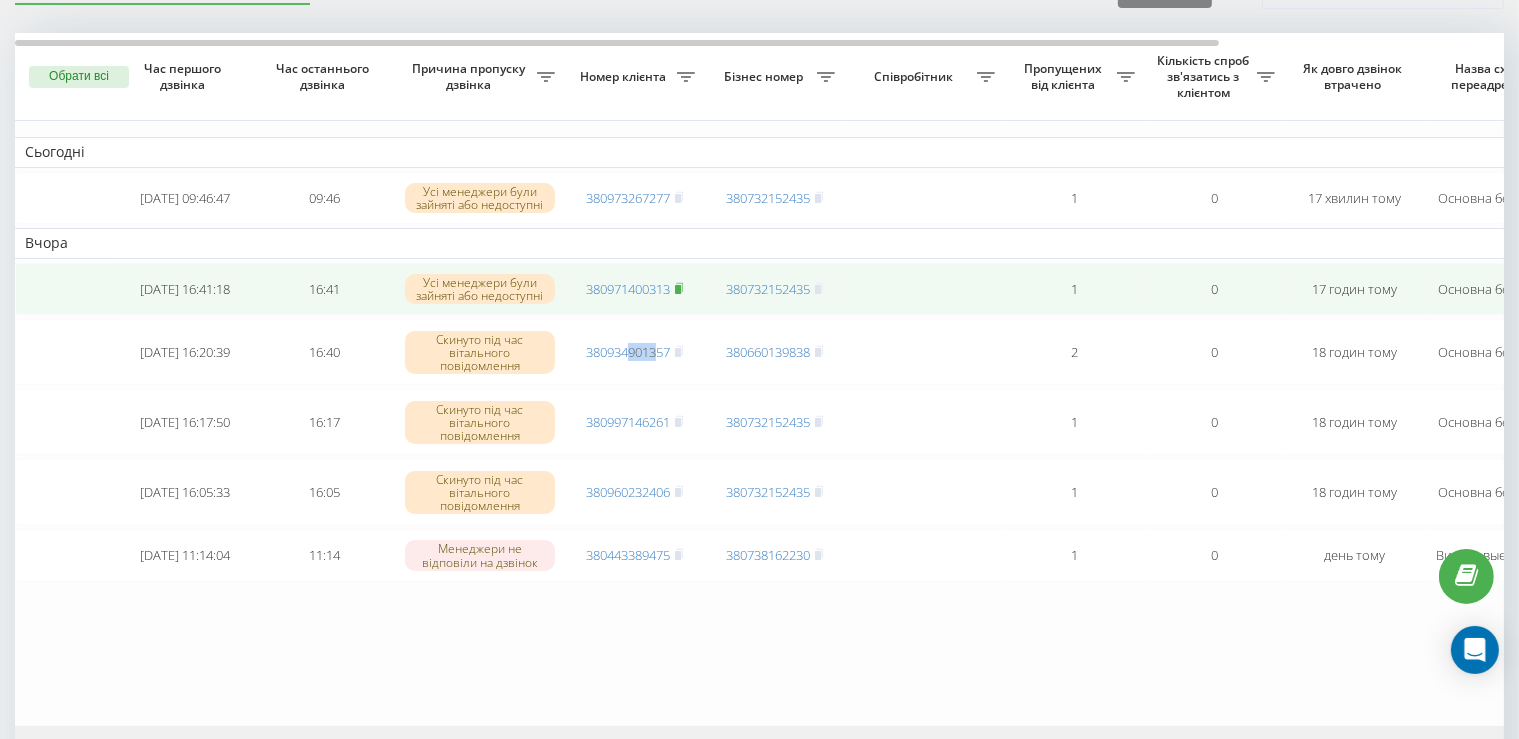 click 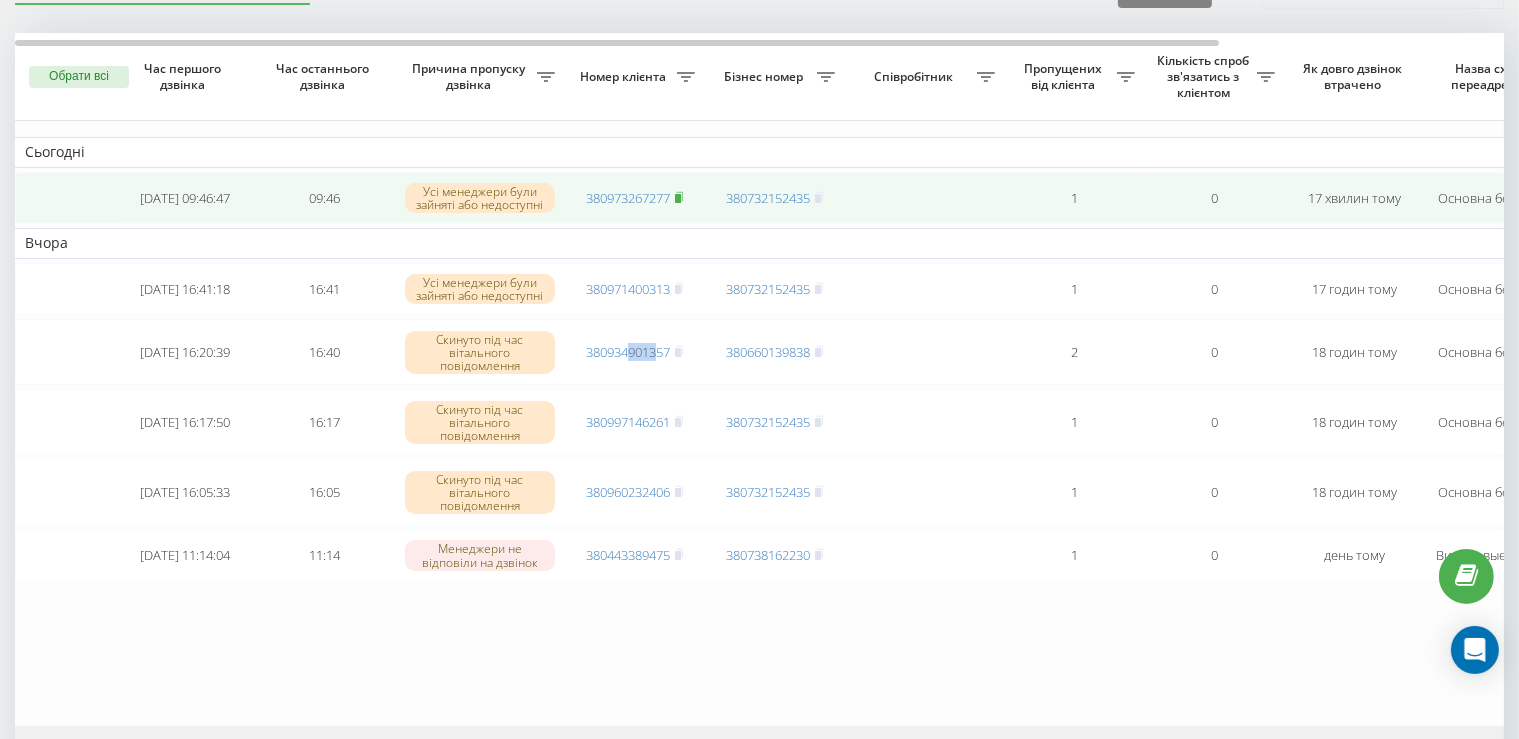 click 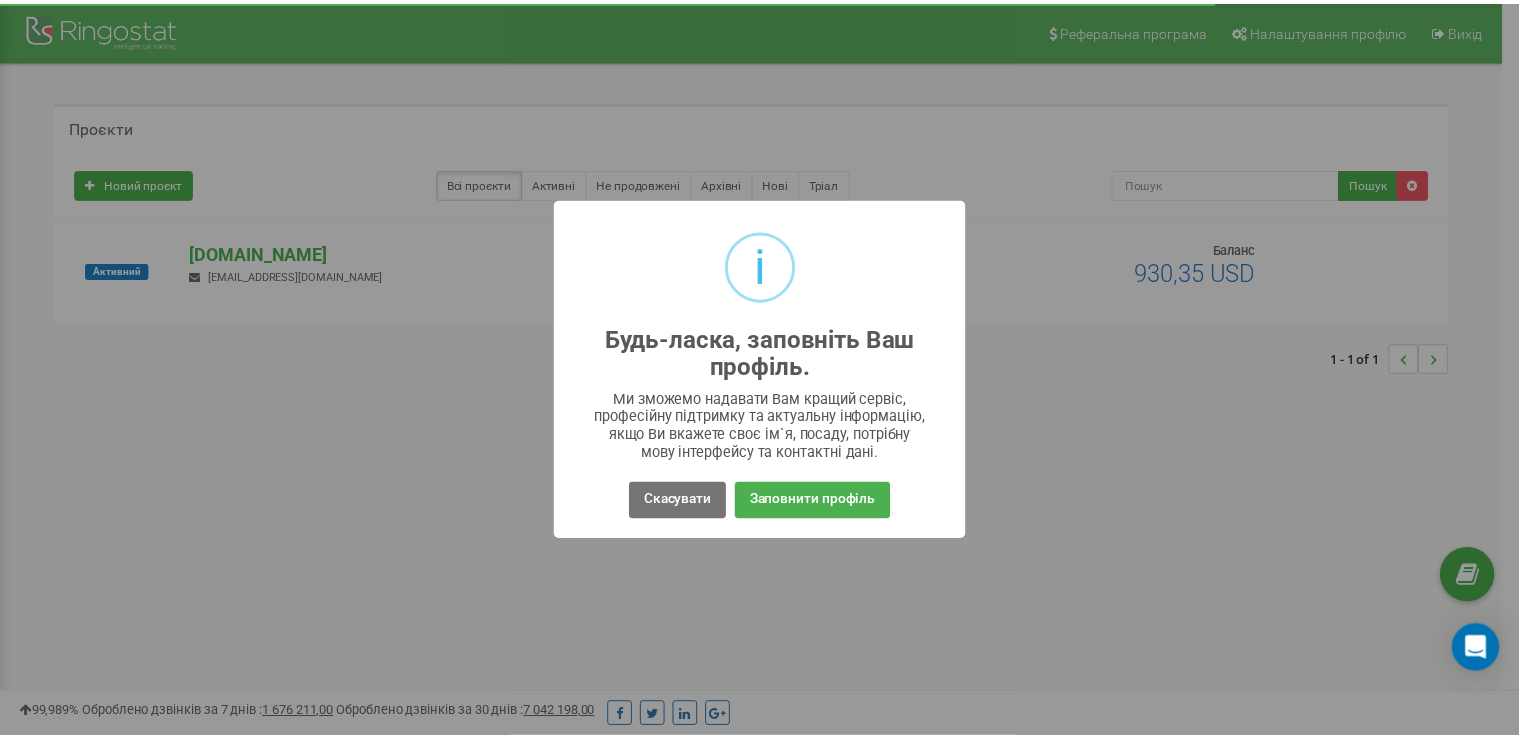 scroll, scrollTop: 0, scrollLeft: 0, axis: both 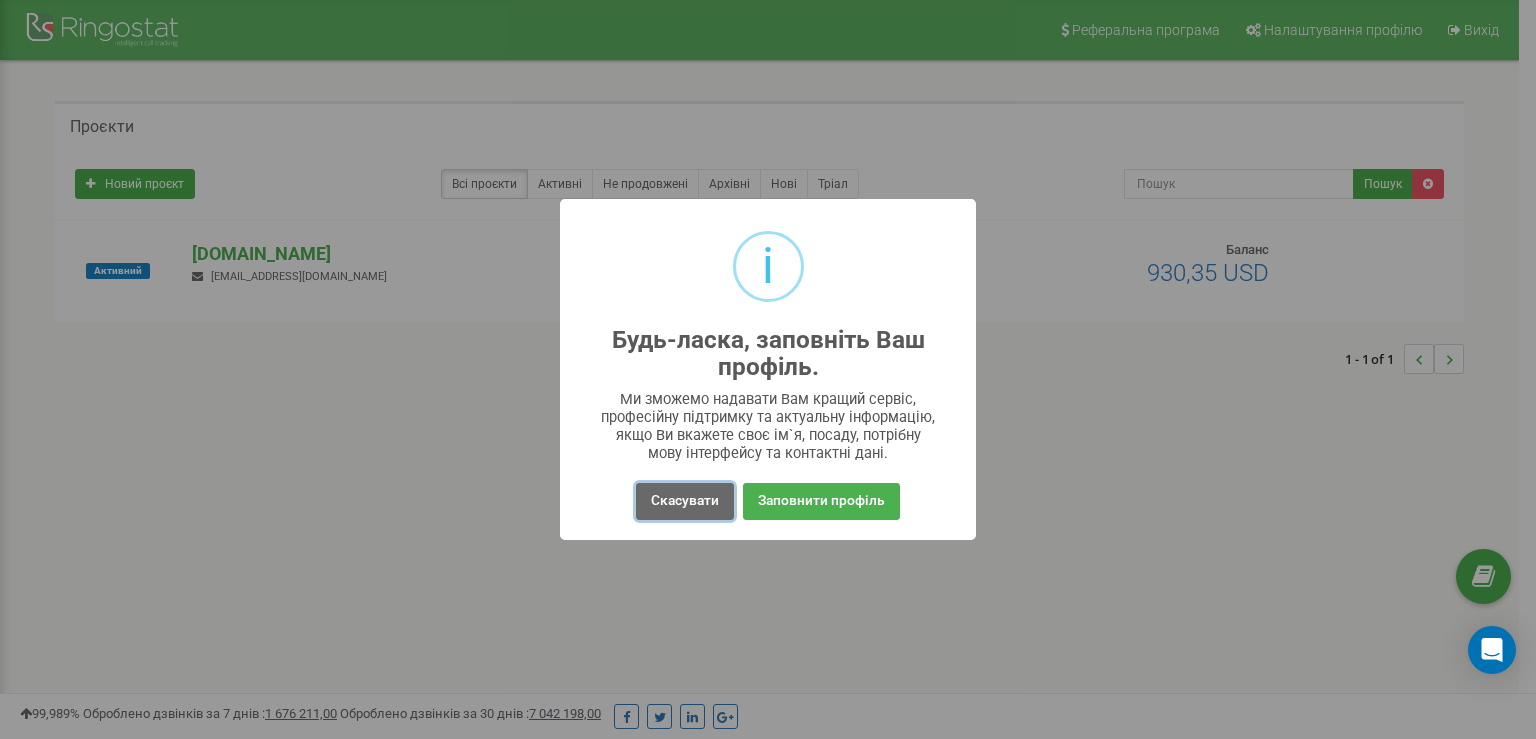 click on "Скасувати" at bounding box center (685, 501) 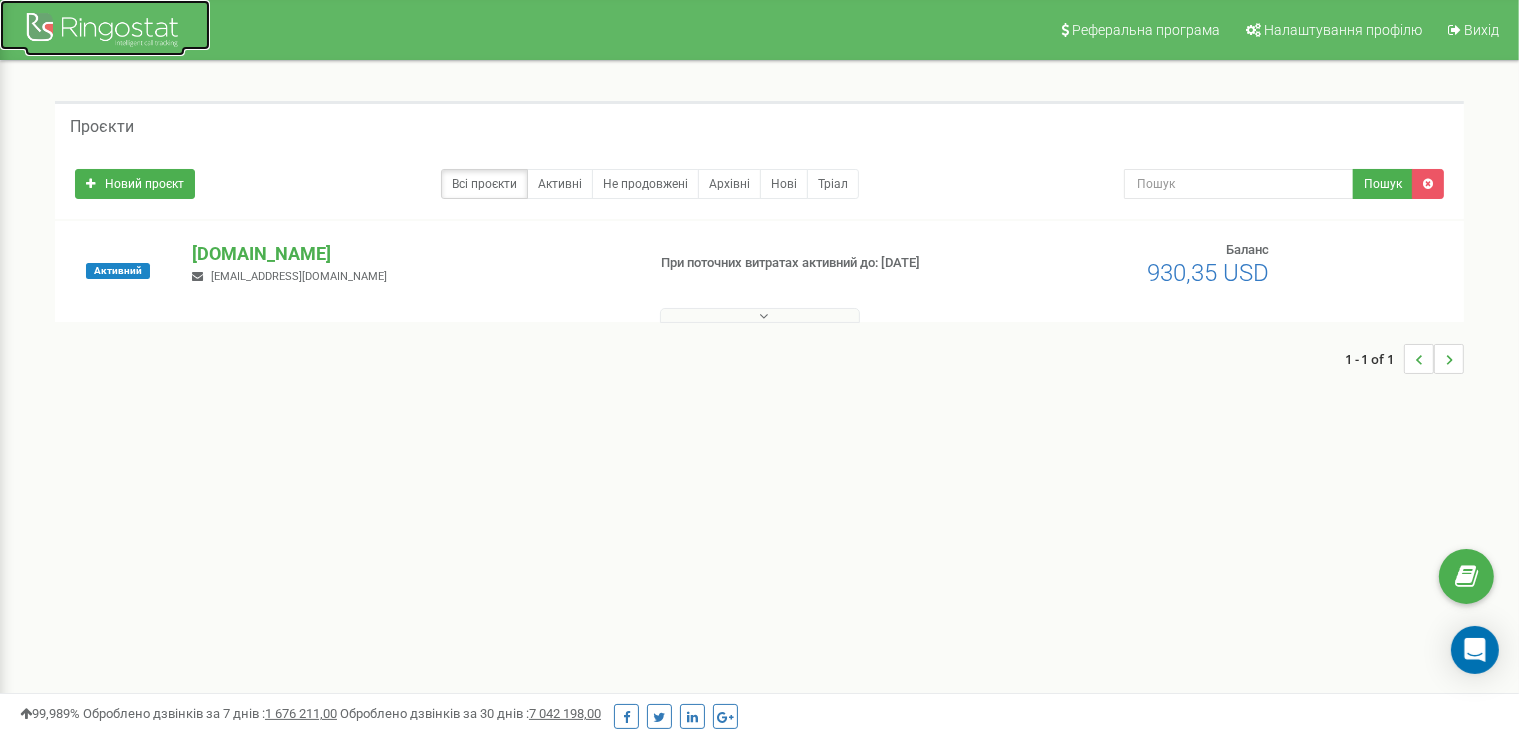 click at bounding box center [105, 32] 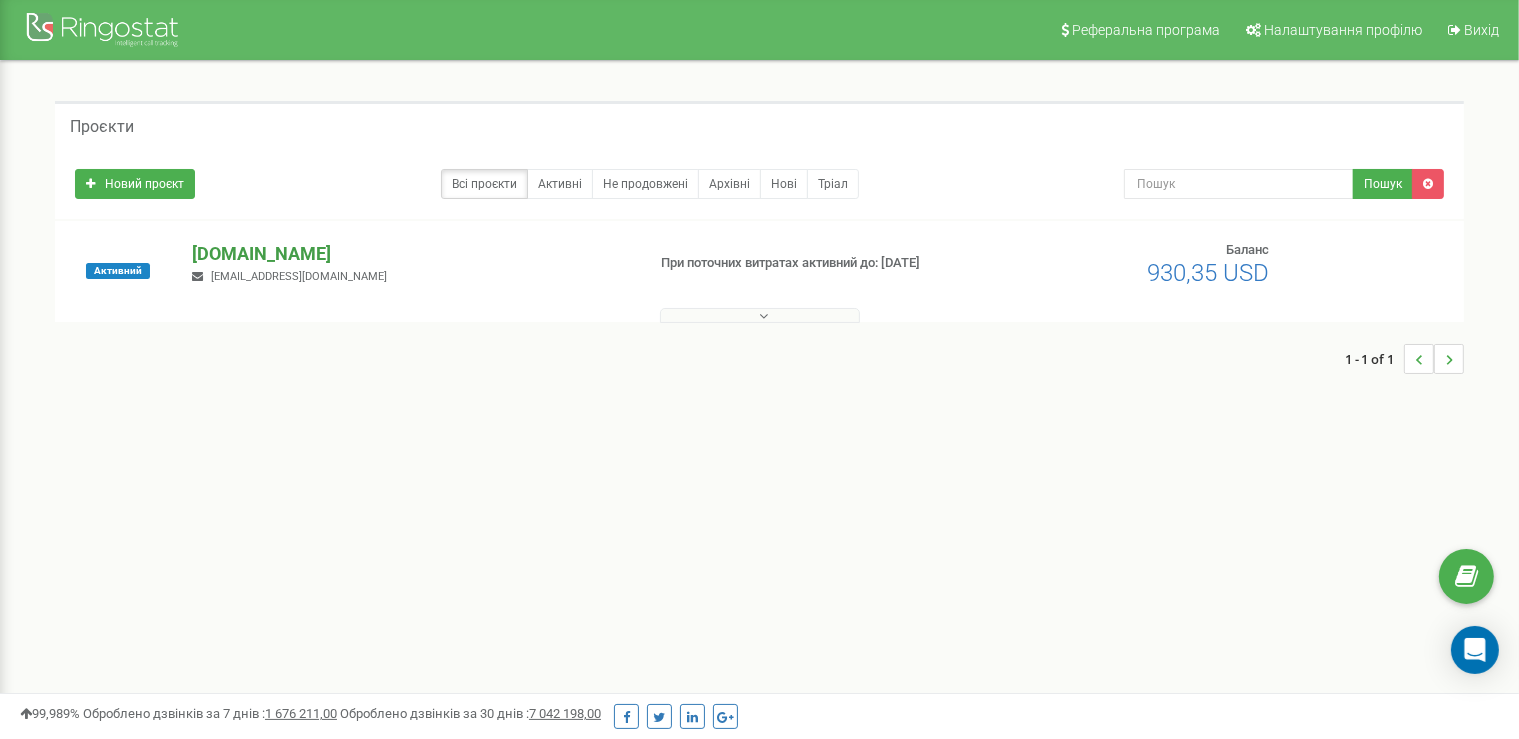 click on "[PERSON_NAME][DOMAIN_NAME]" at bounding box center (410, 254) 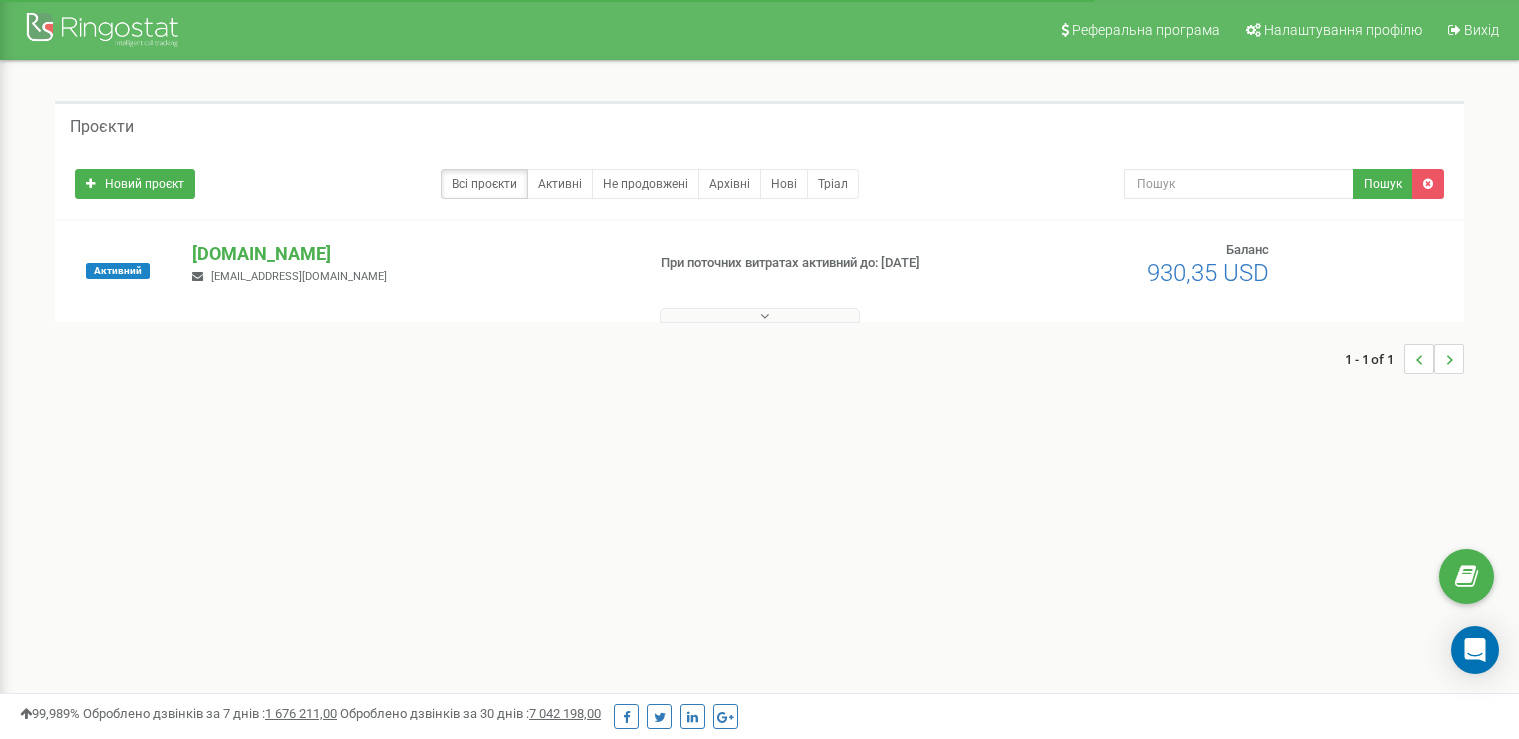 scroll, scrollTop: 0, scrollLeft: 0, axis: both 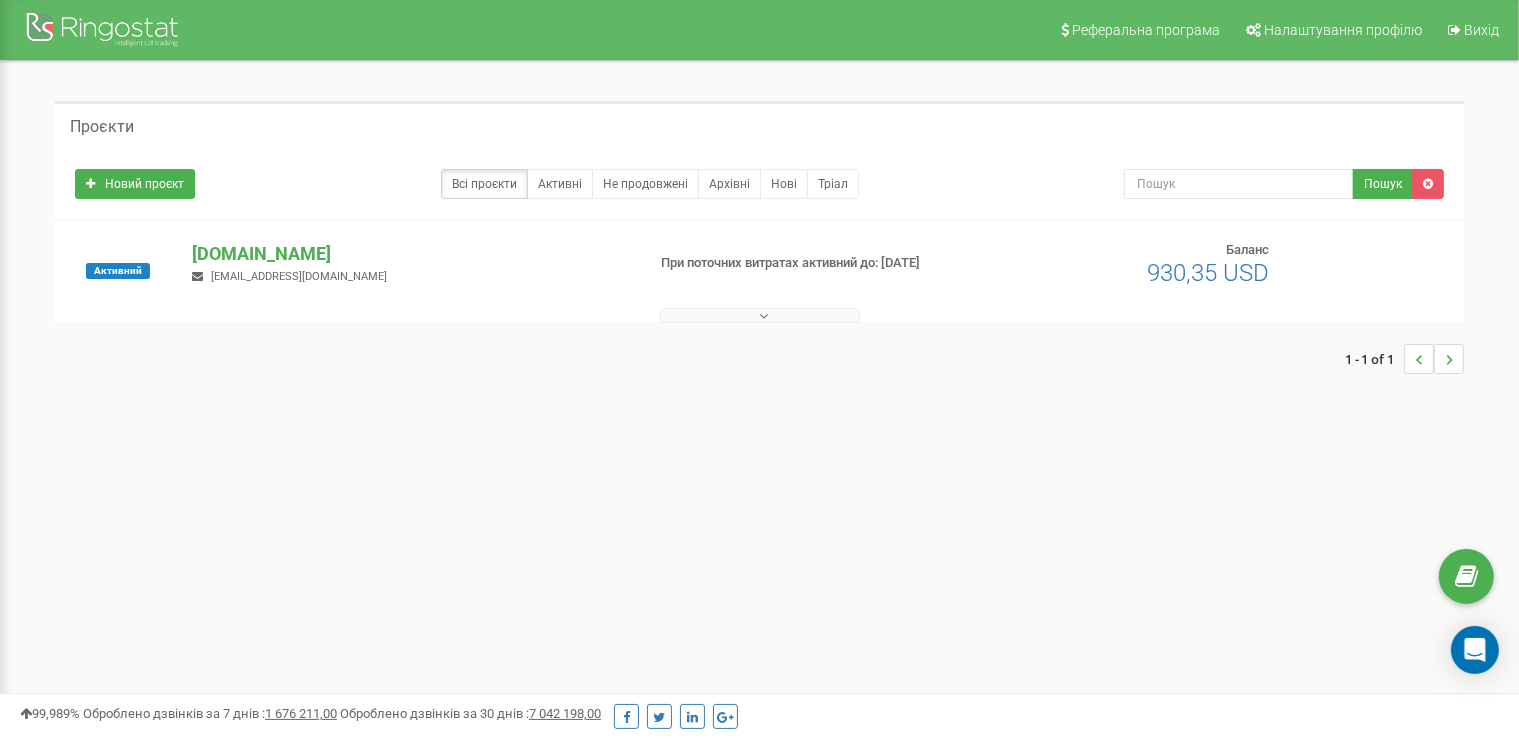 click at bounding box center (760, 315) 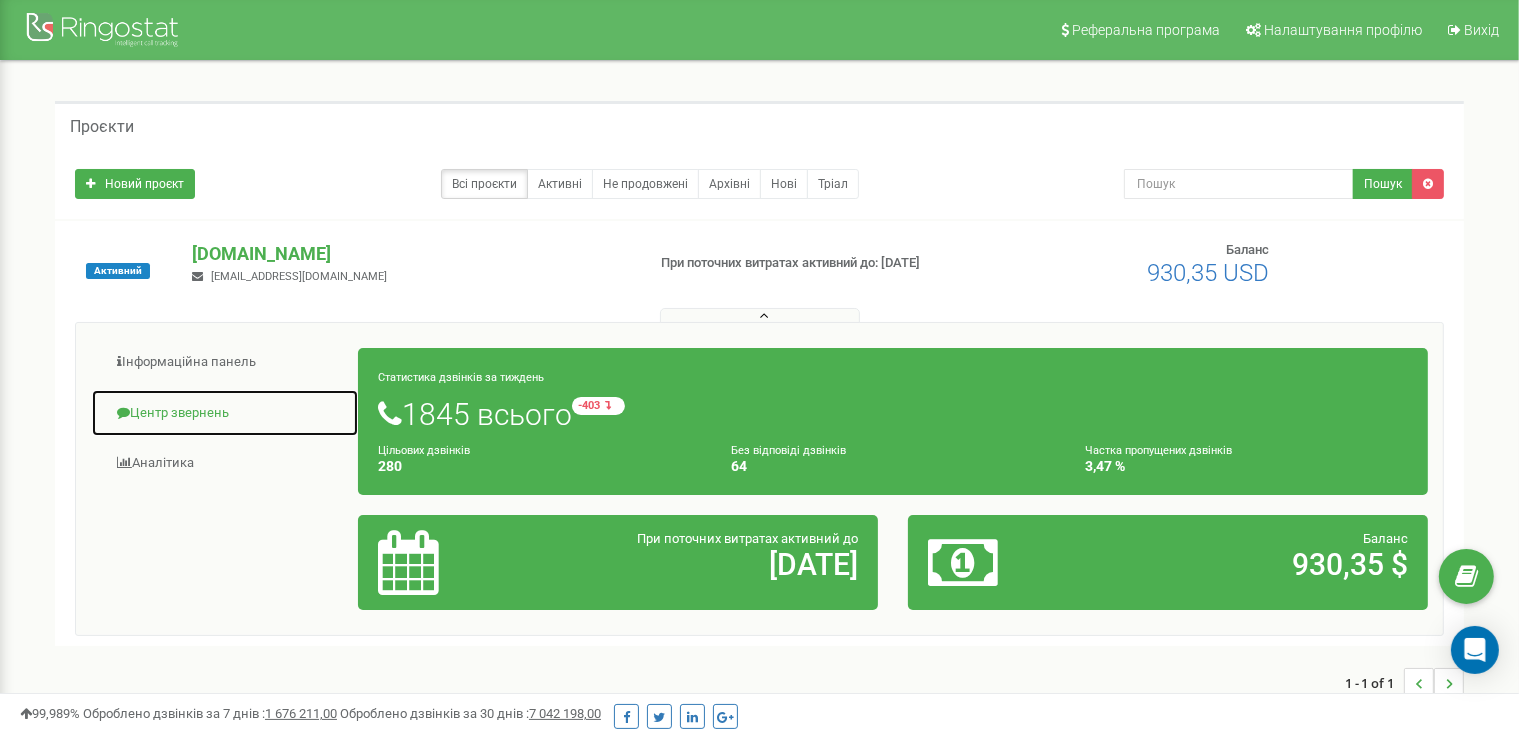 click on "Центр звернень" at bounding box center [225, 413] 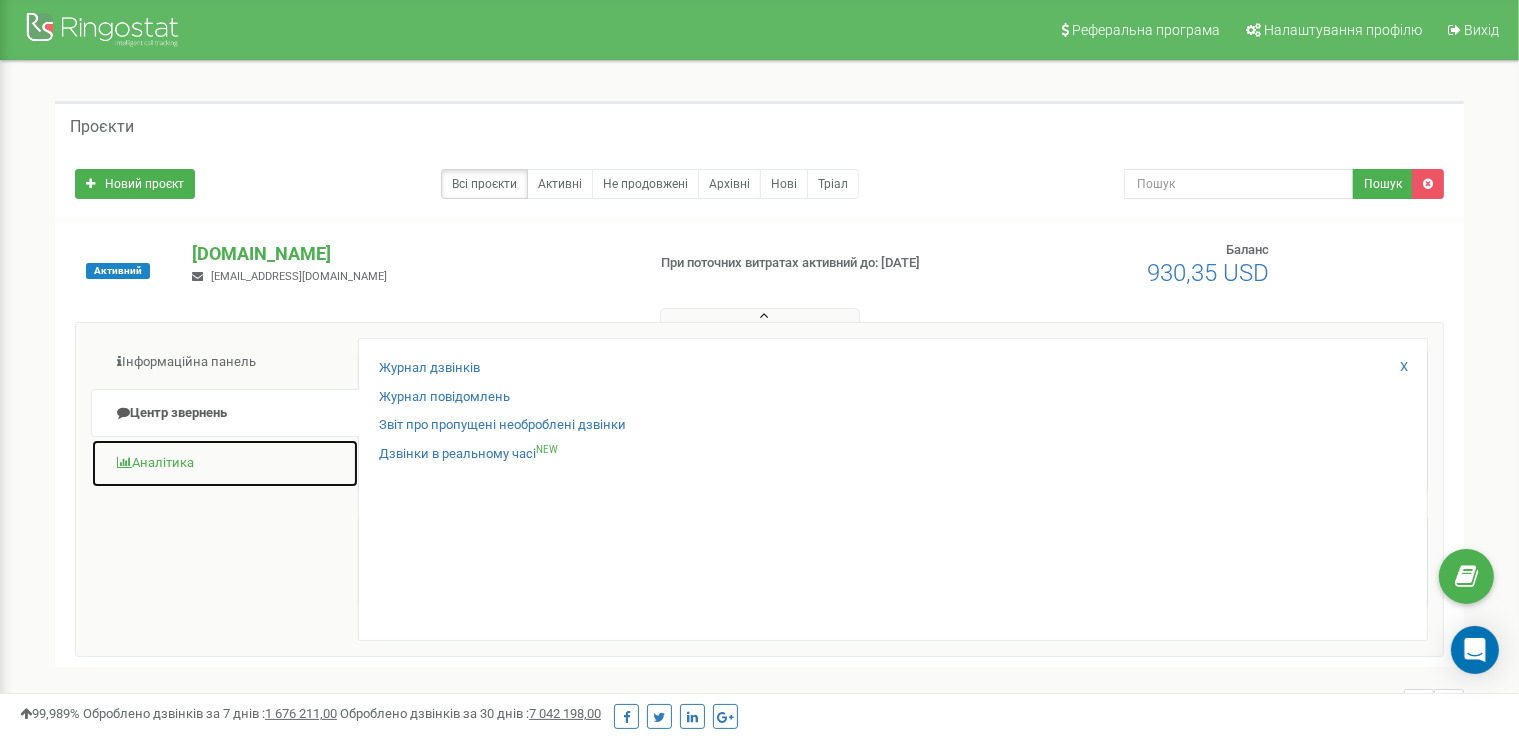 click on "Аналiтика" at bounding box center [225, 463] 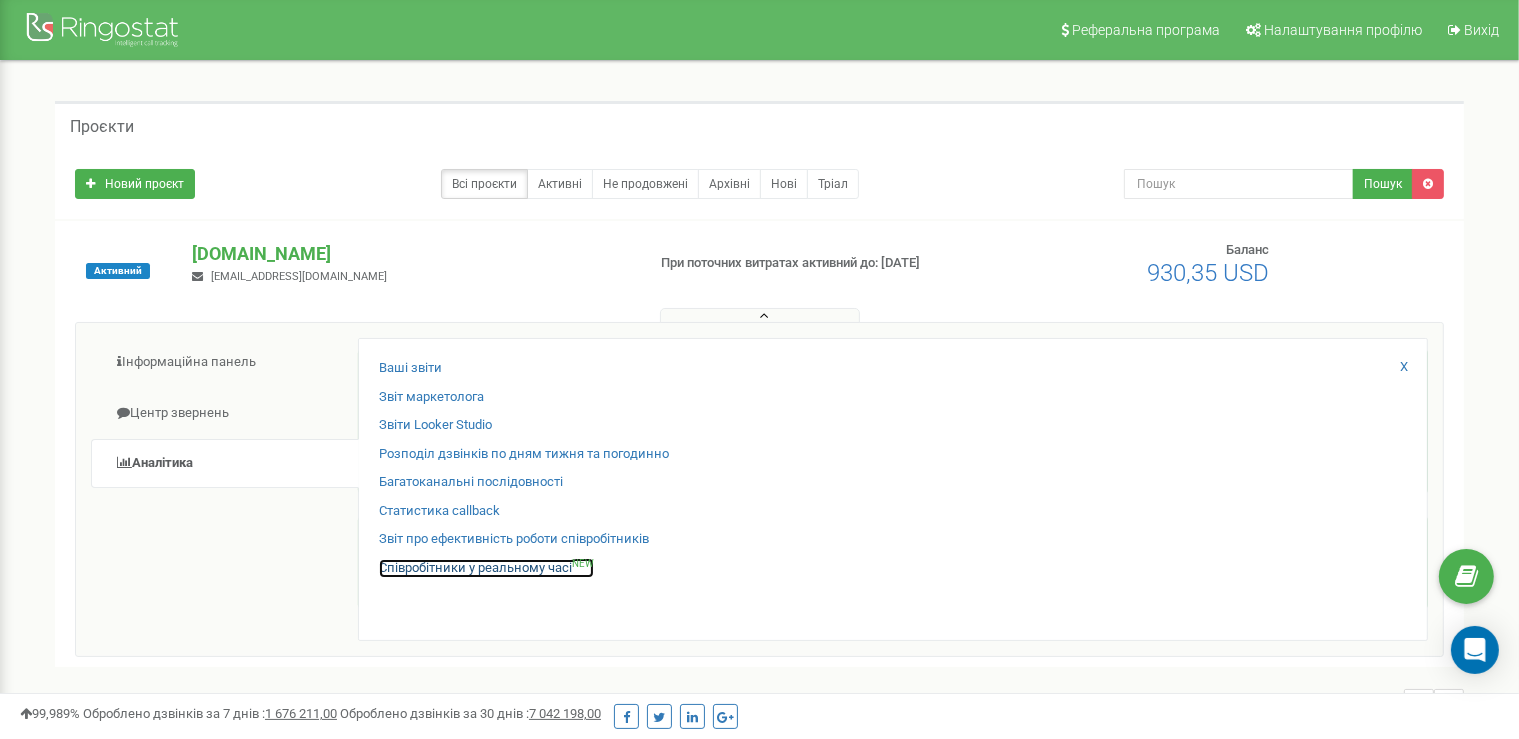 click on "Співробітники у реальному часі  NEW" at bounding box center (486, 568) 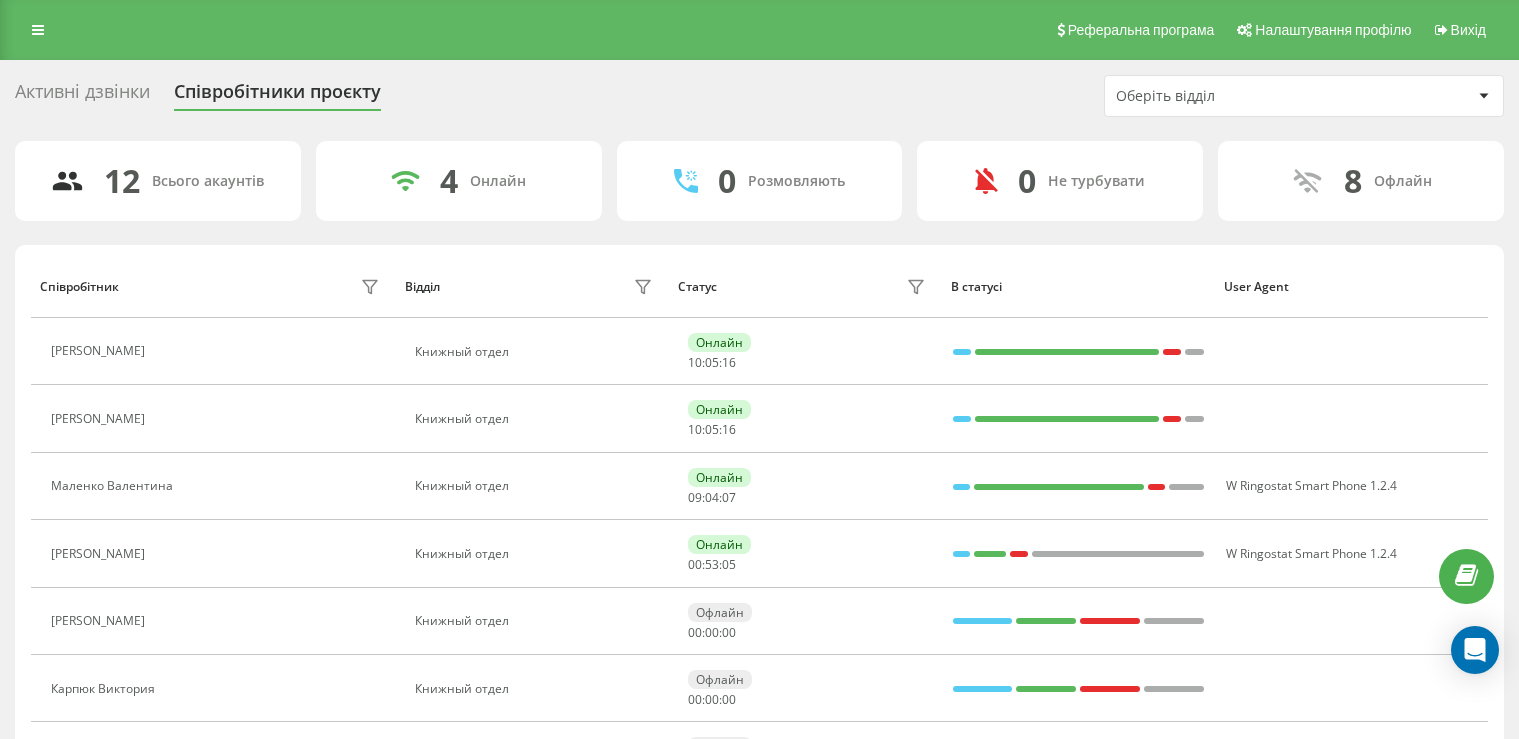 scroll, scrollTop: 0, scrollLeft: 0, axis: both 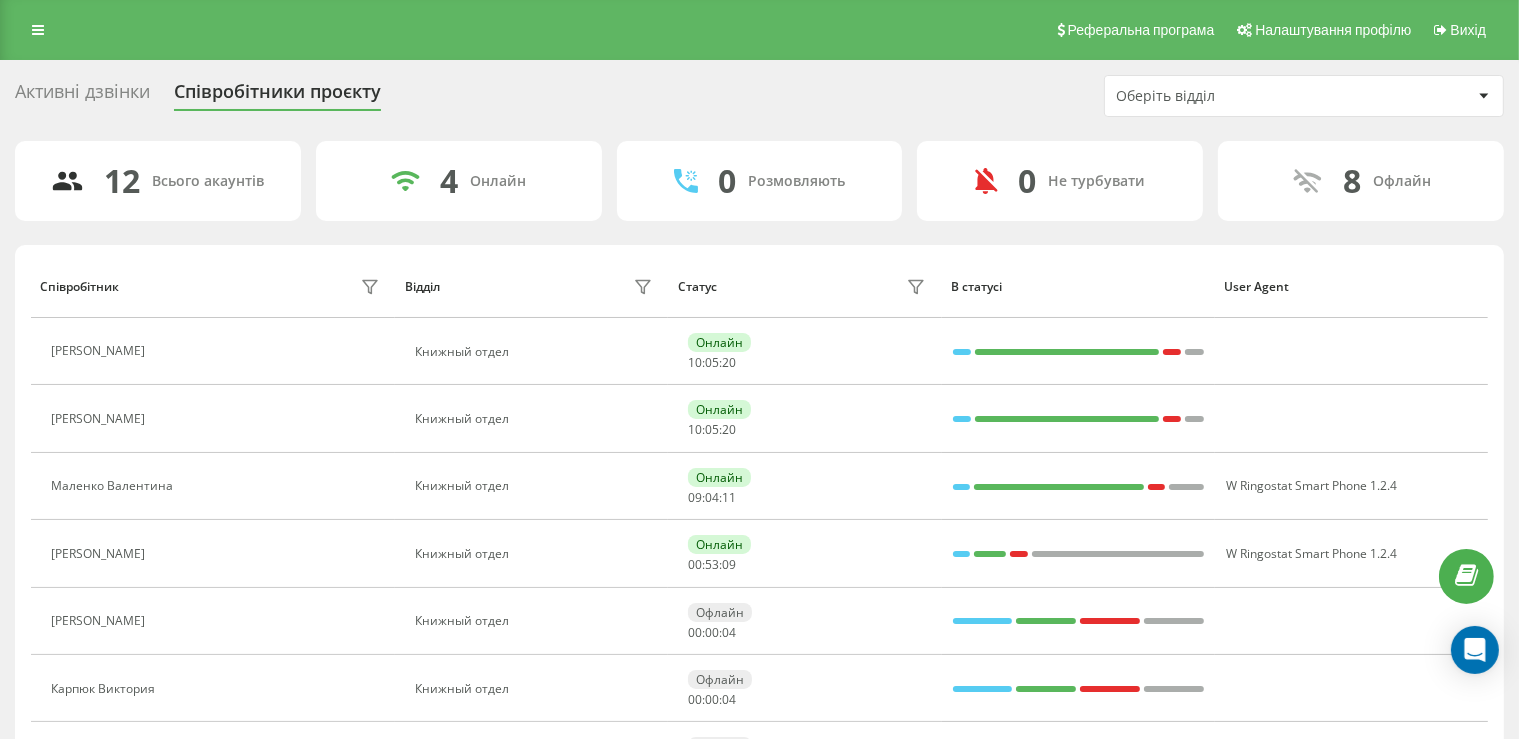 click on "Активні дзвінки" at bounding box center (82, 96) 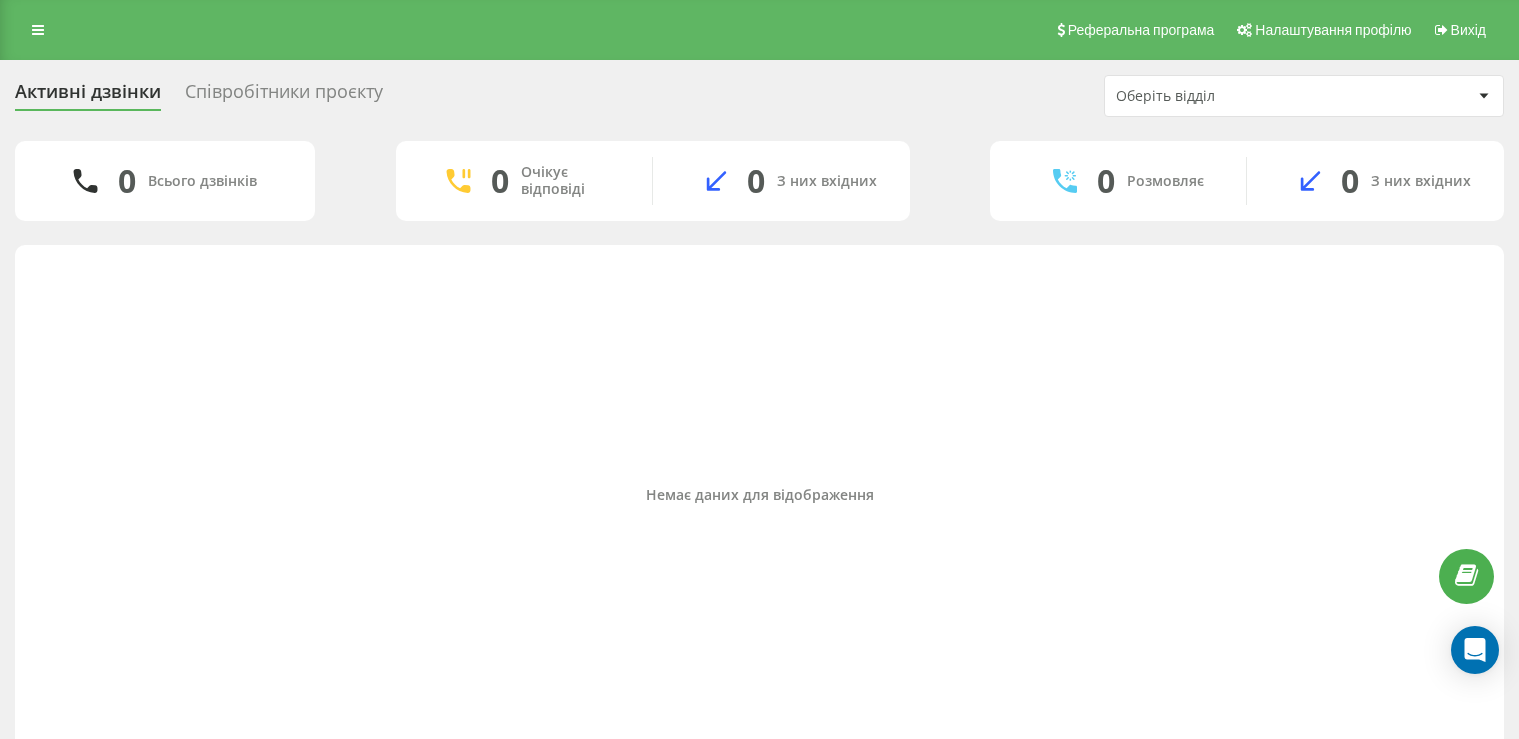click on "Співробітники проєкту" at bounding box center [284, 96] 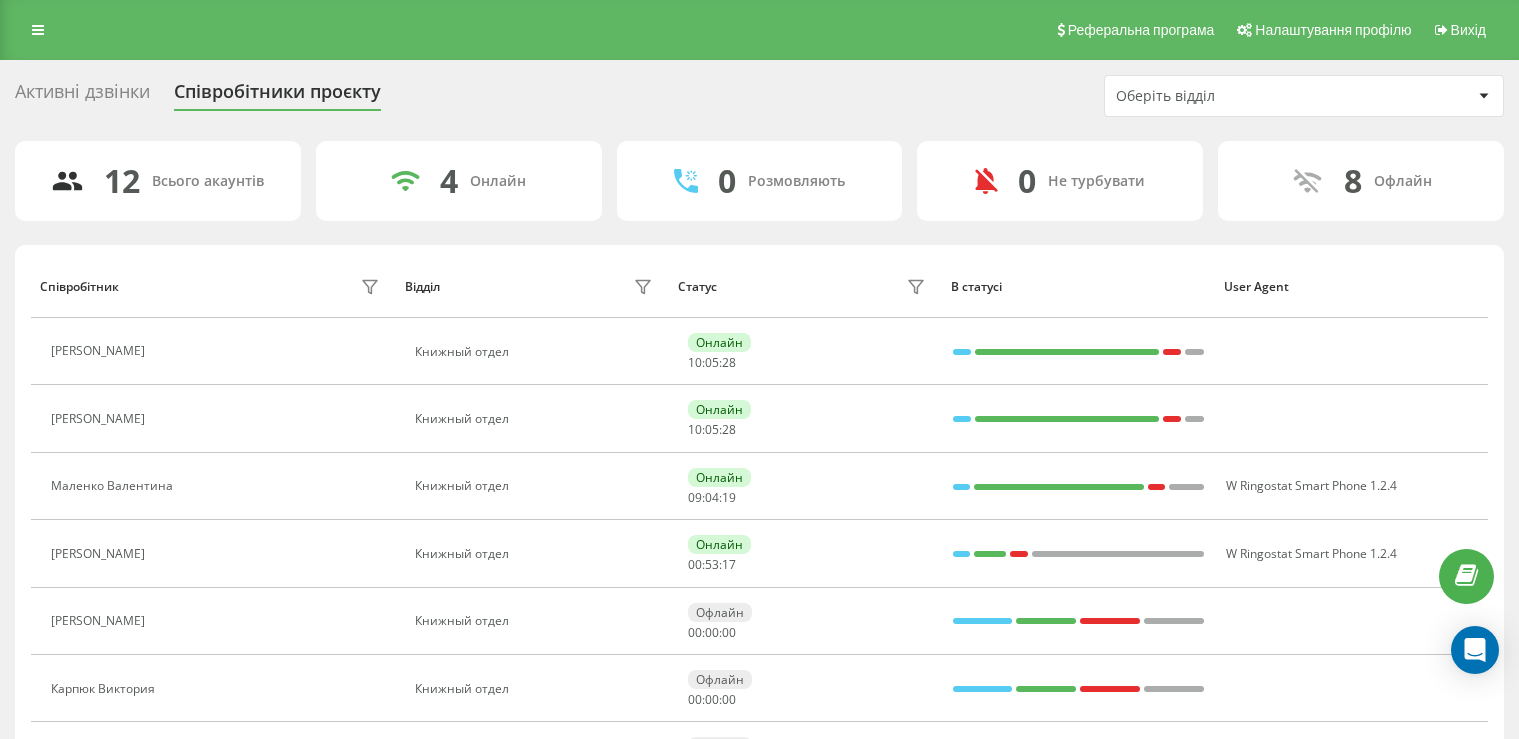 scroll, scrollTop: 0, scrollLeft: 0, axis: both 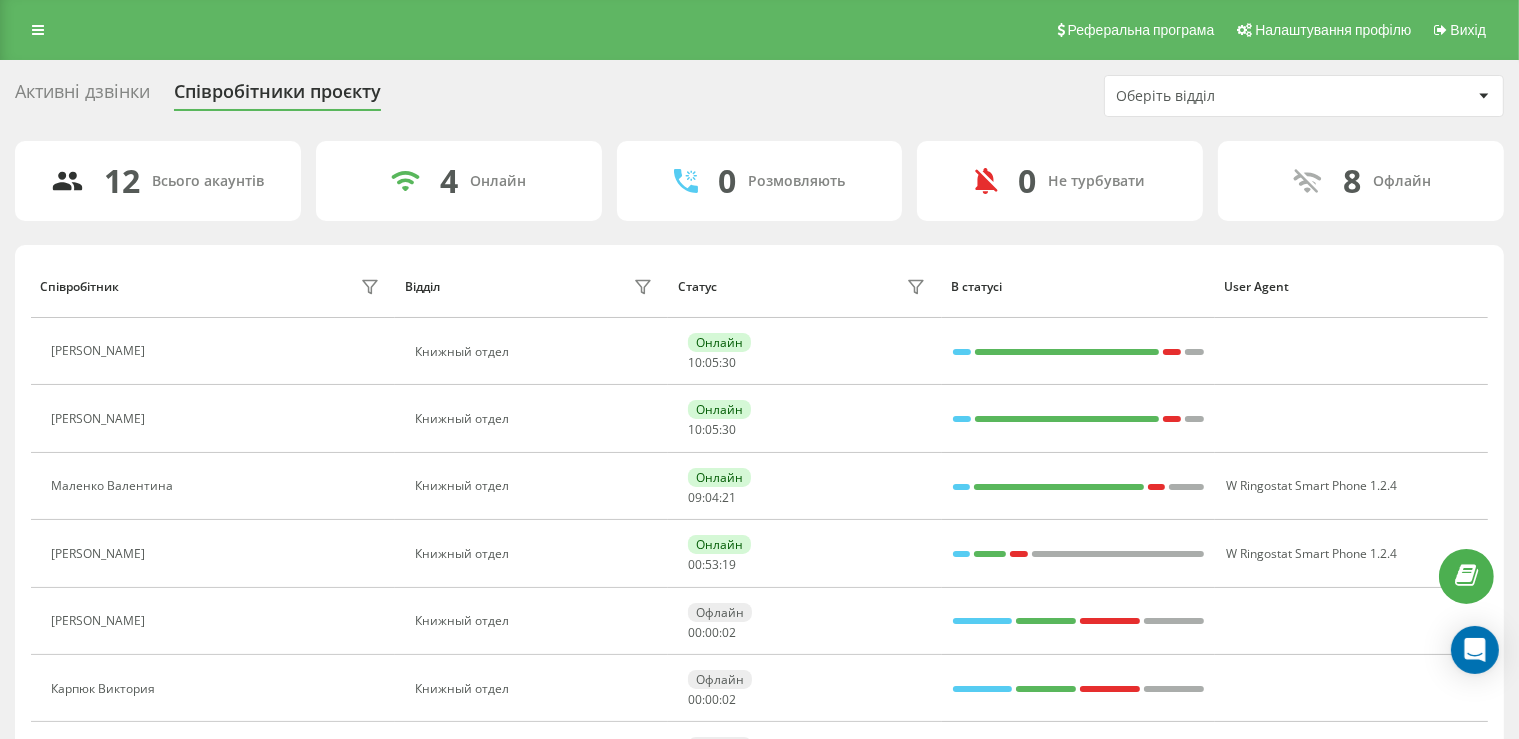 click 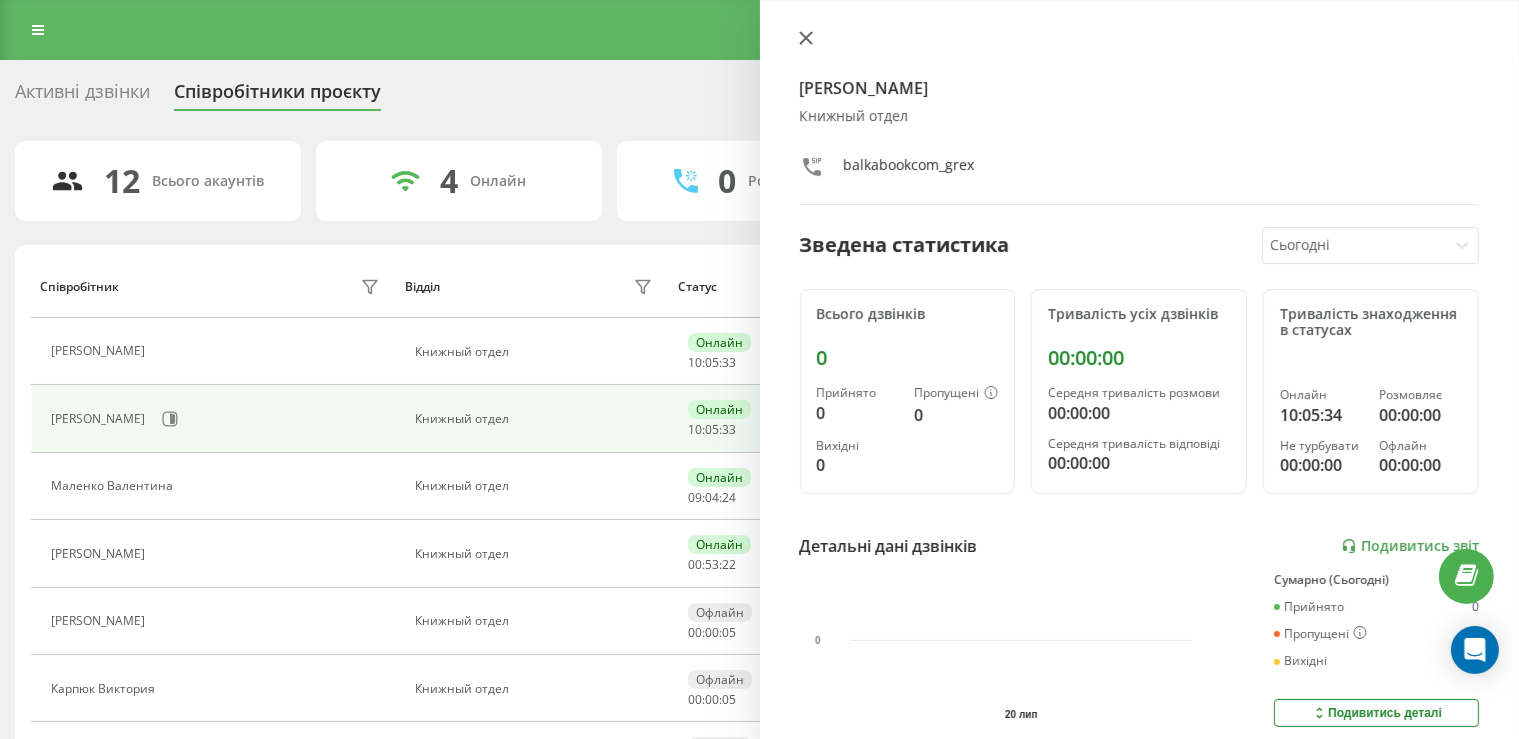 click 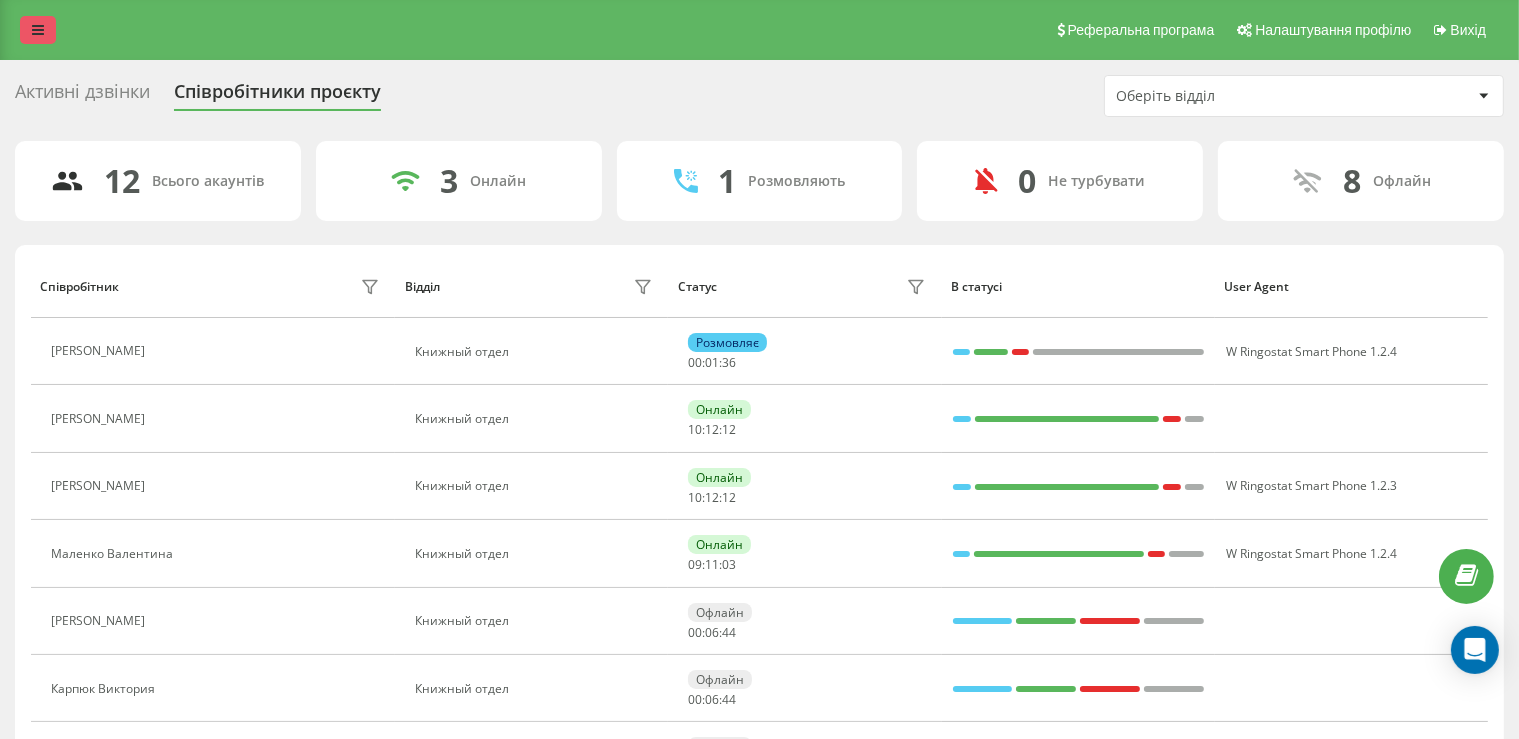 click at bounding box center (38, 30) 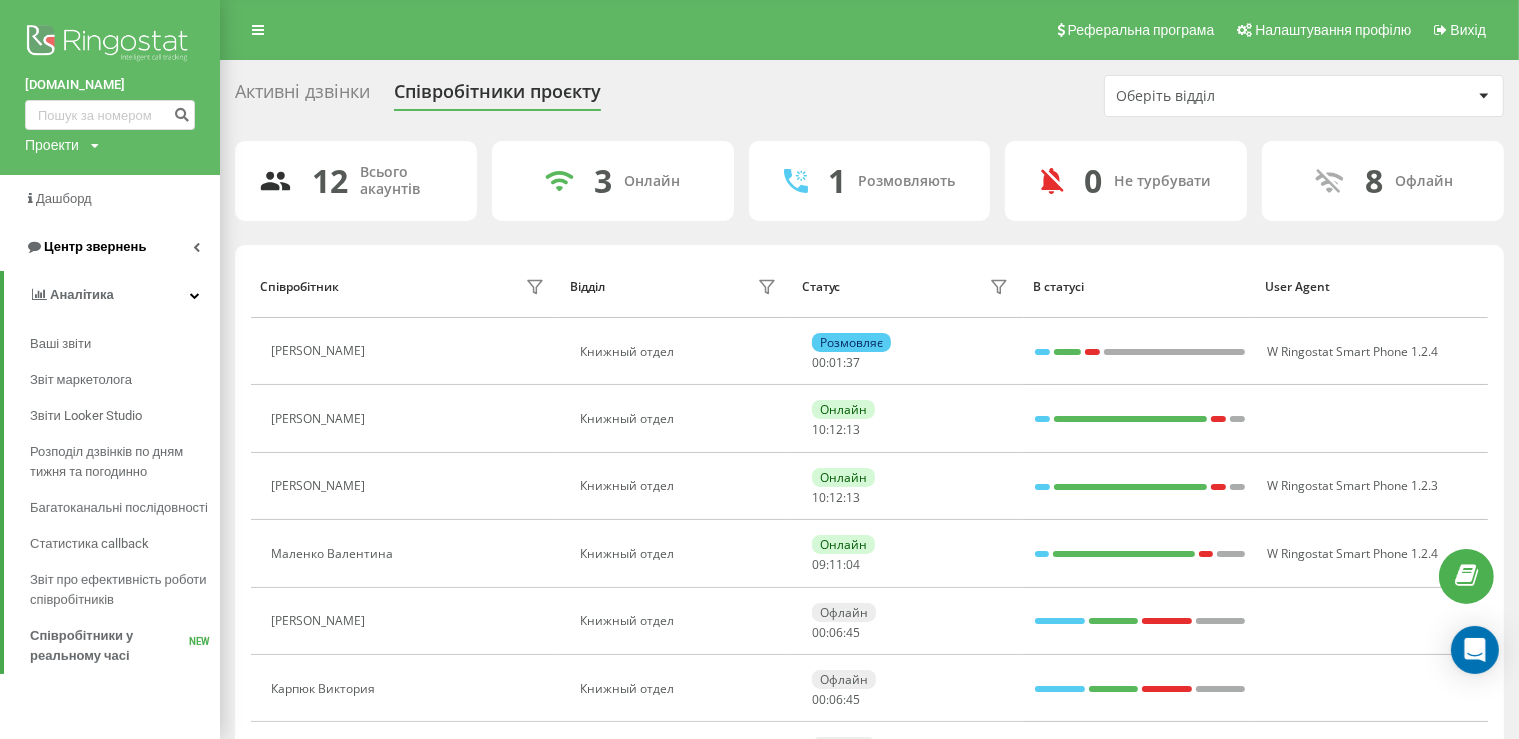 click on "Центр звернень" at bounding box center [85, 247] 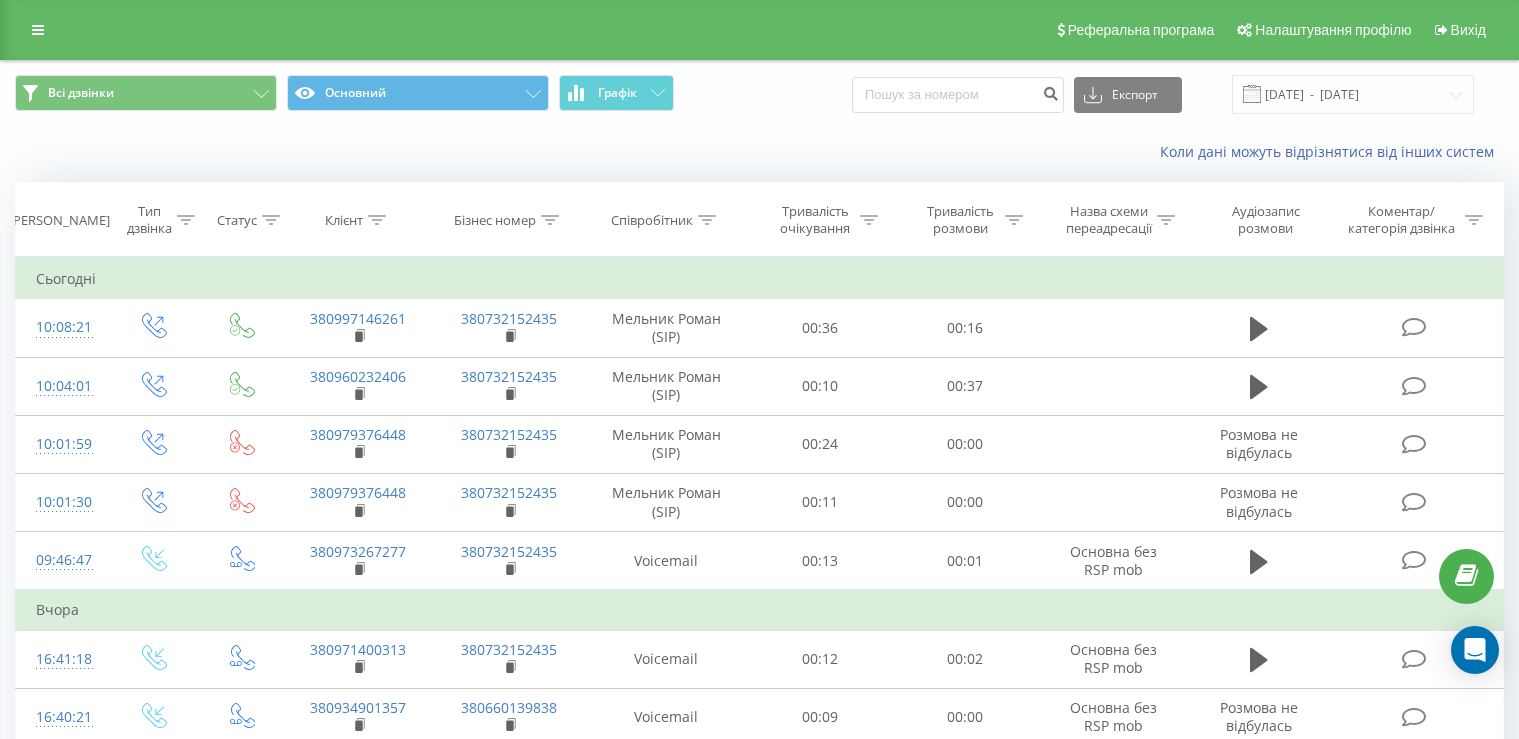 scroll, scrollTop: 0, scrollLeft: 0, axis: both 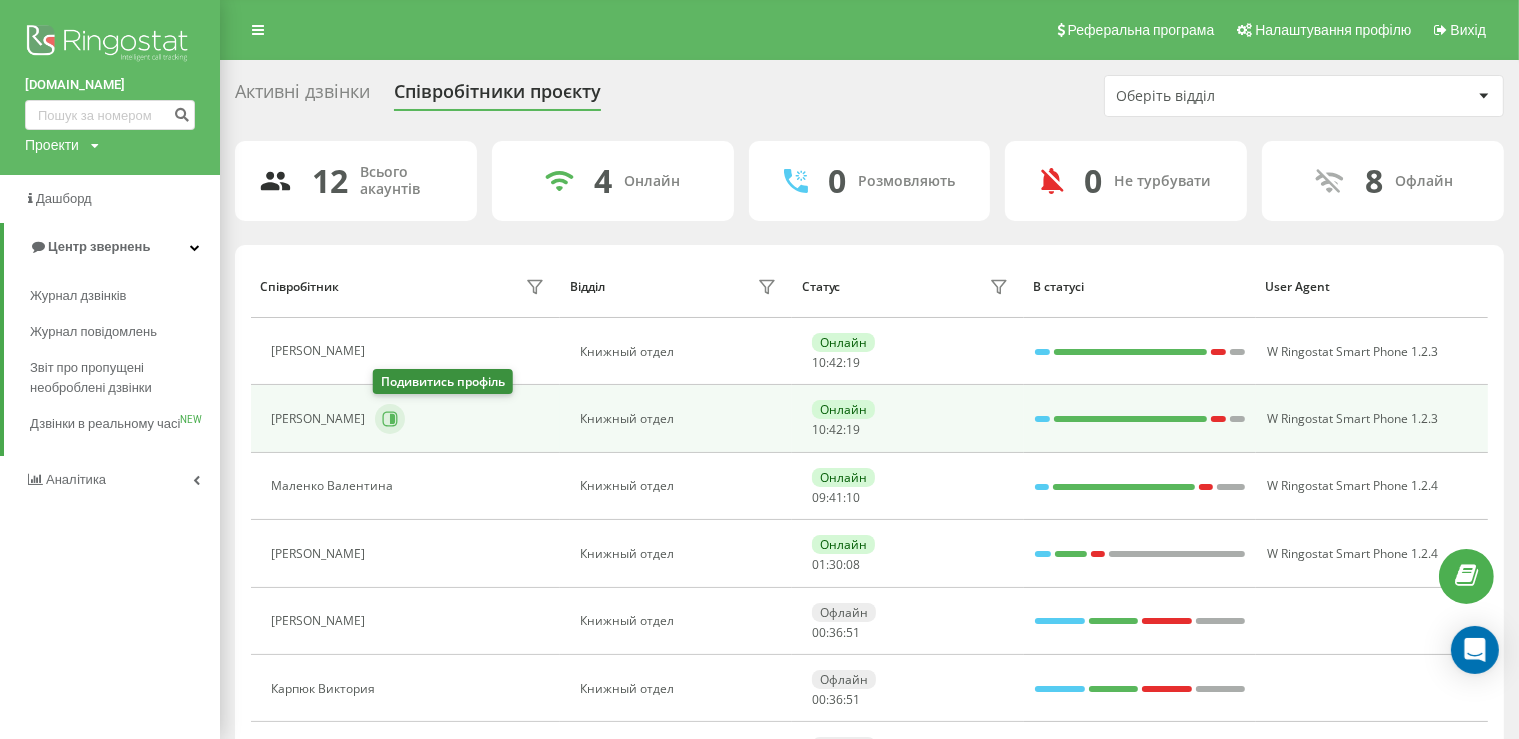 click at bounding box center (390, 419) 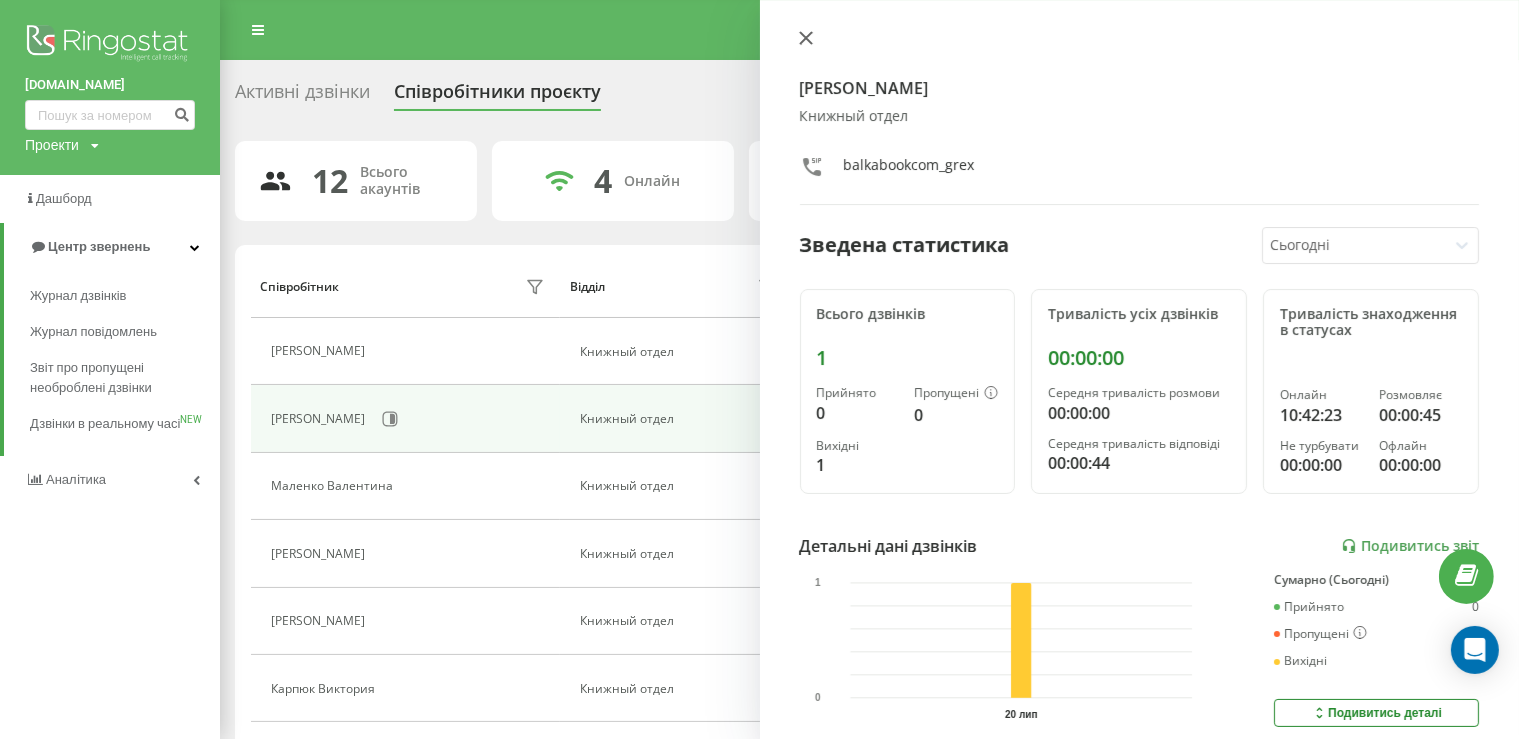 click at bounding box center (806, 39) 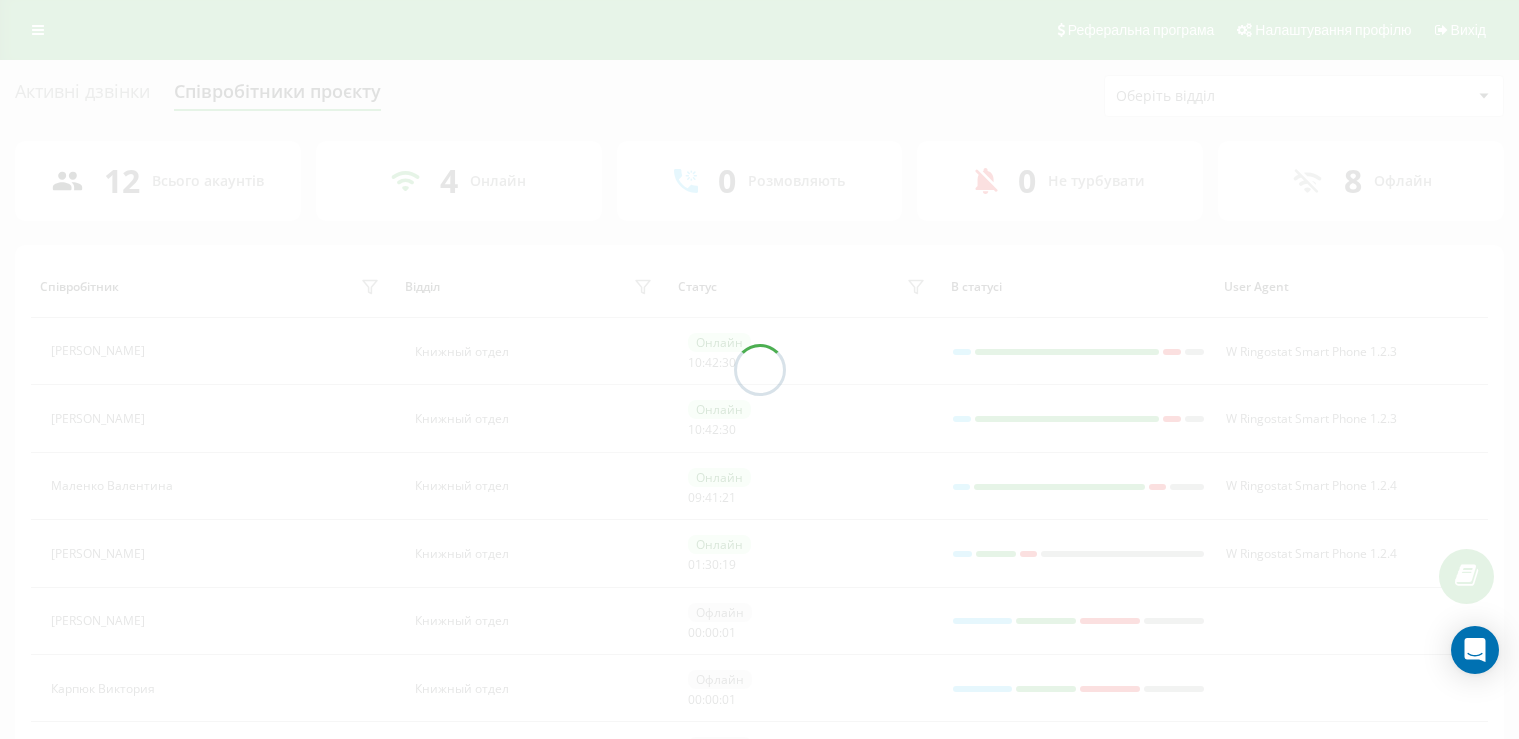 scroll, scrollTop: 0, scrollLeft: 0, axis: both 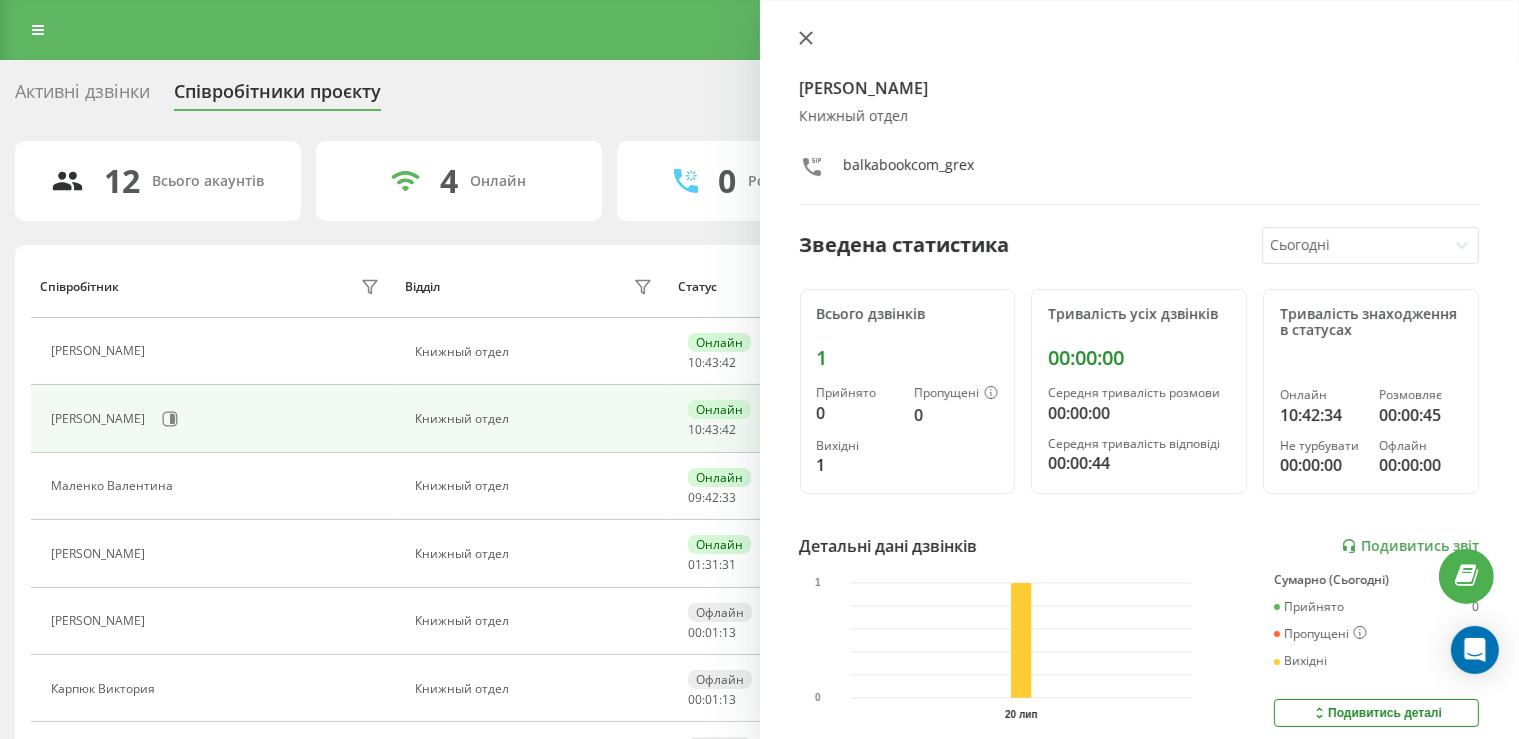 click 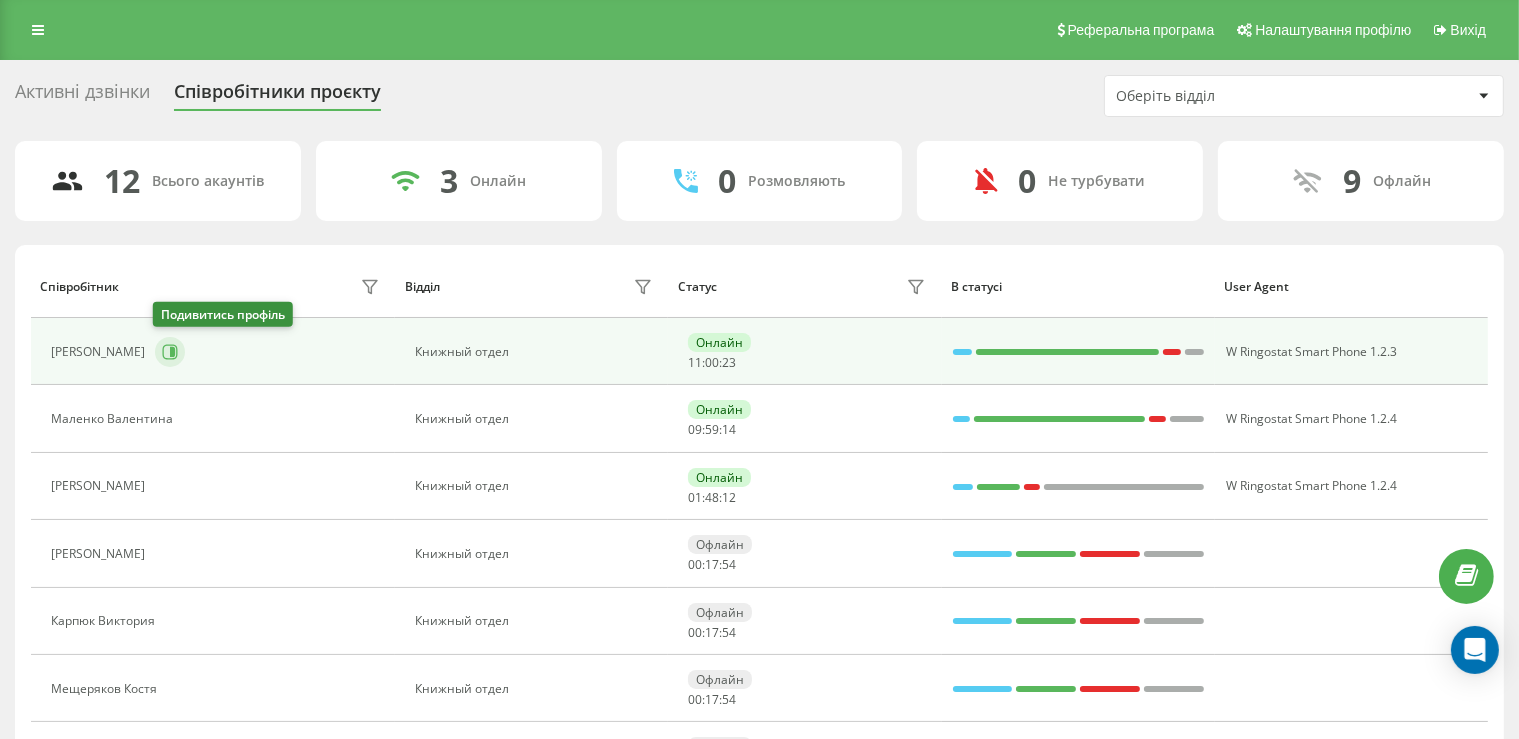 click 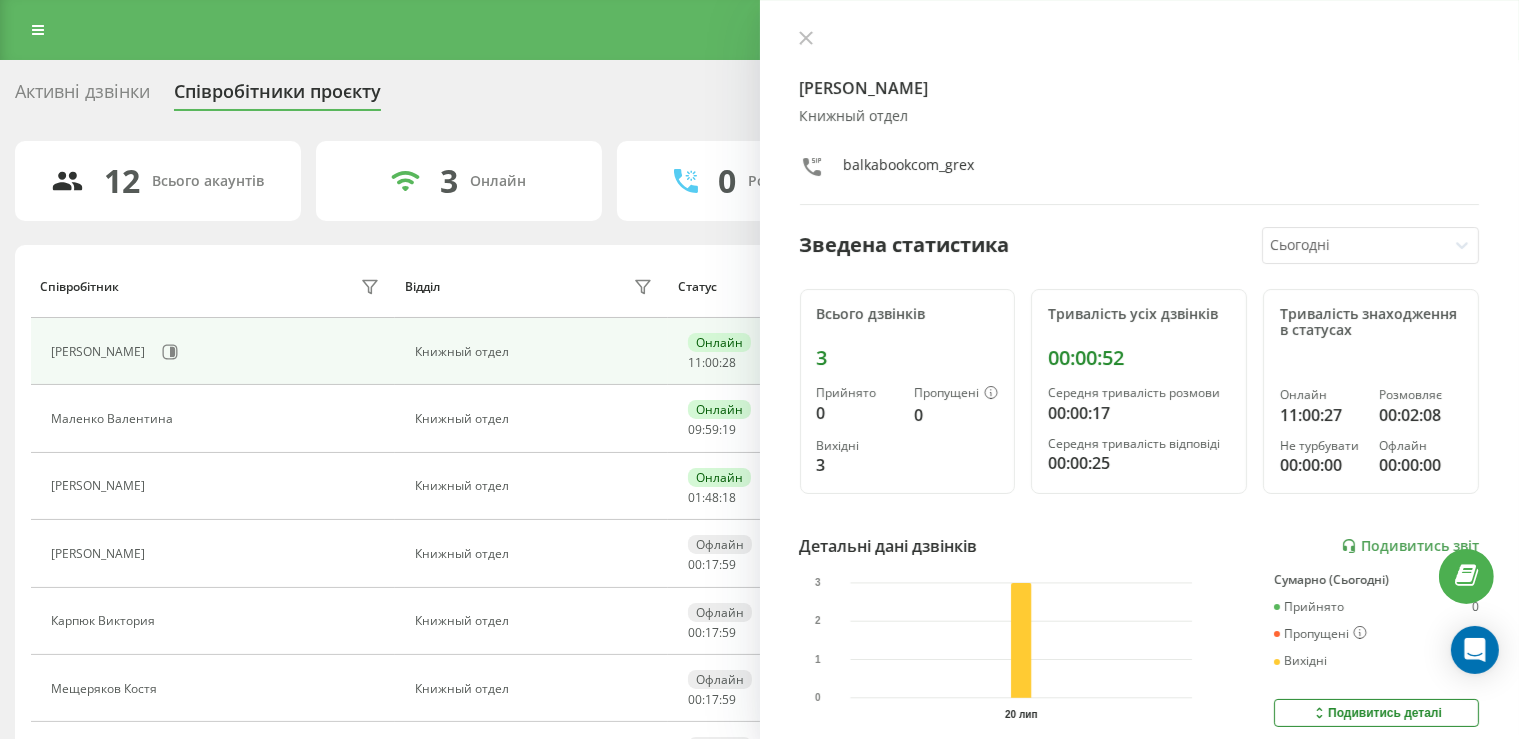 click on "Дмитро Кляцкіх  Книжный отдел balkabookcom_grex Зведена статистика Сьогодні Всього дзвінків 3 Прийнято 0 Пропущені 0 Вихідні 3 Тривалість усіх дзвінків 00:00:52 Середня тривалість розмови 00:00:17 Середня тривалість відповіді 00:00:25 Тривалість знаходження в статусах Онлайн 11:00:27 Розмовляє 00:02:08 Не турбувати 00:00:00 Офлайн 00:00:00 Детальні дані дзвінків Подивитись звіт 20 лип 0 1 2 3 Сумарно (Сьогодні) Прийнято 0 Пропущені 0 Вихідні 3   Подивитись деталі Детальні дані статусів 20 лип Сумарно (Сьогодні) Онлайн 11:00:27 Розмовляє 00:02:08 Не турбувати 00:00:00 Офлайн 00:00:00   Подивитись деталі" at bounding box center (1140, 369) 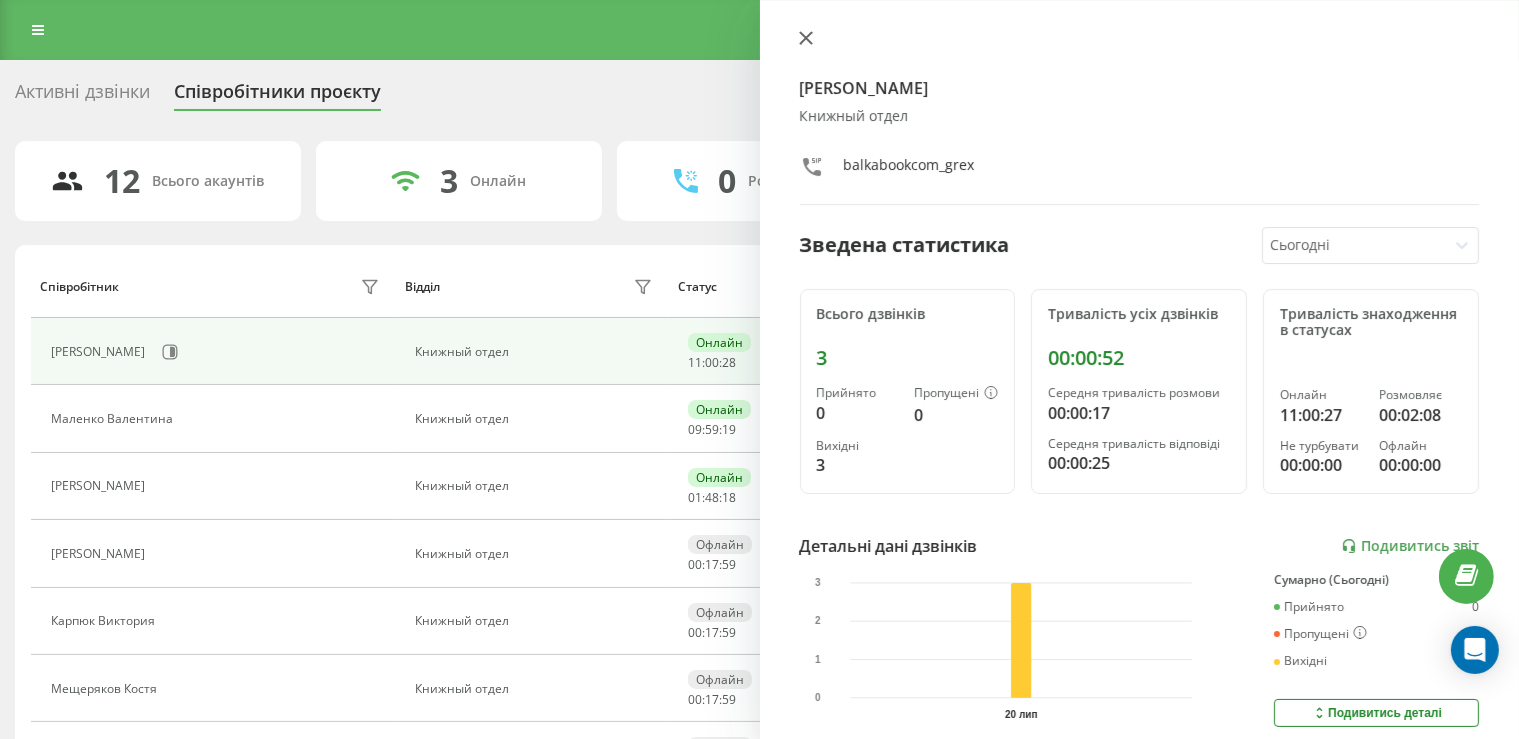 click 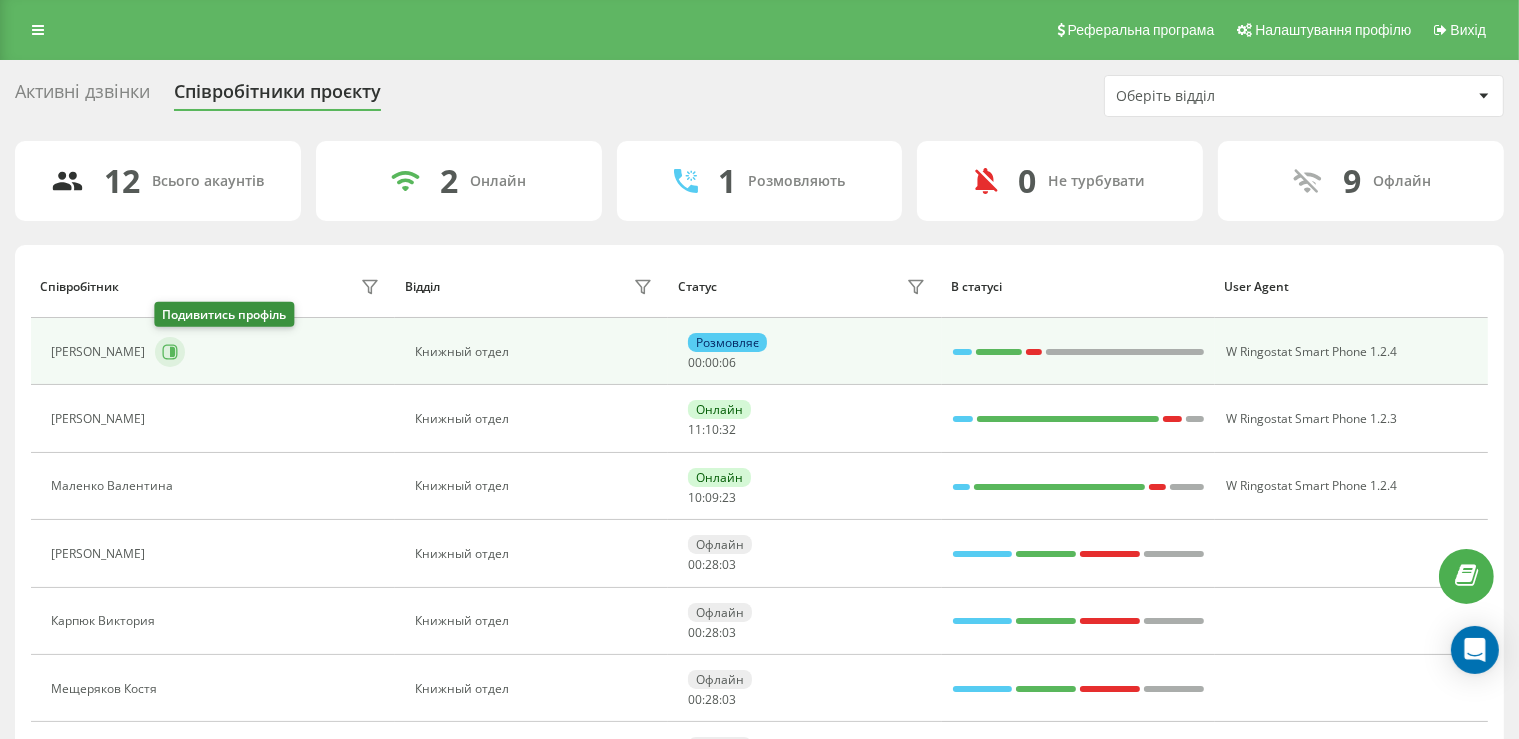 click on "Мельник Роман Книжный отдел Розмовляє 00 : 00 : 06 W Ringostat Smart Phone 1.2.4 Дмитро Кляцкіх  Книжный отдел Онлайн 11 : 10 : 32 W Ringostat Smart Phone 1.2.3 Маленко Валентина Книжный отдел Онлайн 10 : 09 : 23 W Ringostat Smart Phone 1.2.4 Байдина Вера Книжный отдел Офлайн 00 : 28 : 03 Карпюк Виктория Книжный отдел Офлайн 00 : 28 : 03 Мещеряков Костя Книжный отдел Офлайн 00 : 28 : 03 Долженкова Юлія Денисівна Книжный отдел Офлайн 00 : 28 : 03 Ічетовкіна Оксана Олександрівна B2B Офлайн 00 : 28 : 03 Viktoriia Lebedeva Книжный отдел Офлайн 00 : 28 : 03 Лиза Никитенко Виниловые пластинки Офлайн 00 : 28 : 03 Даша Пастух Виниловые пластинки Офлайн 00 : 28 : 03 00" at bounding box center (759, 722) 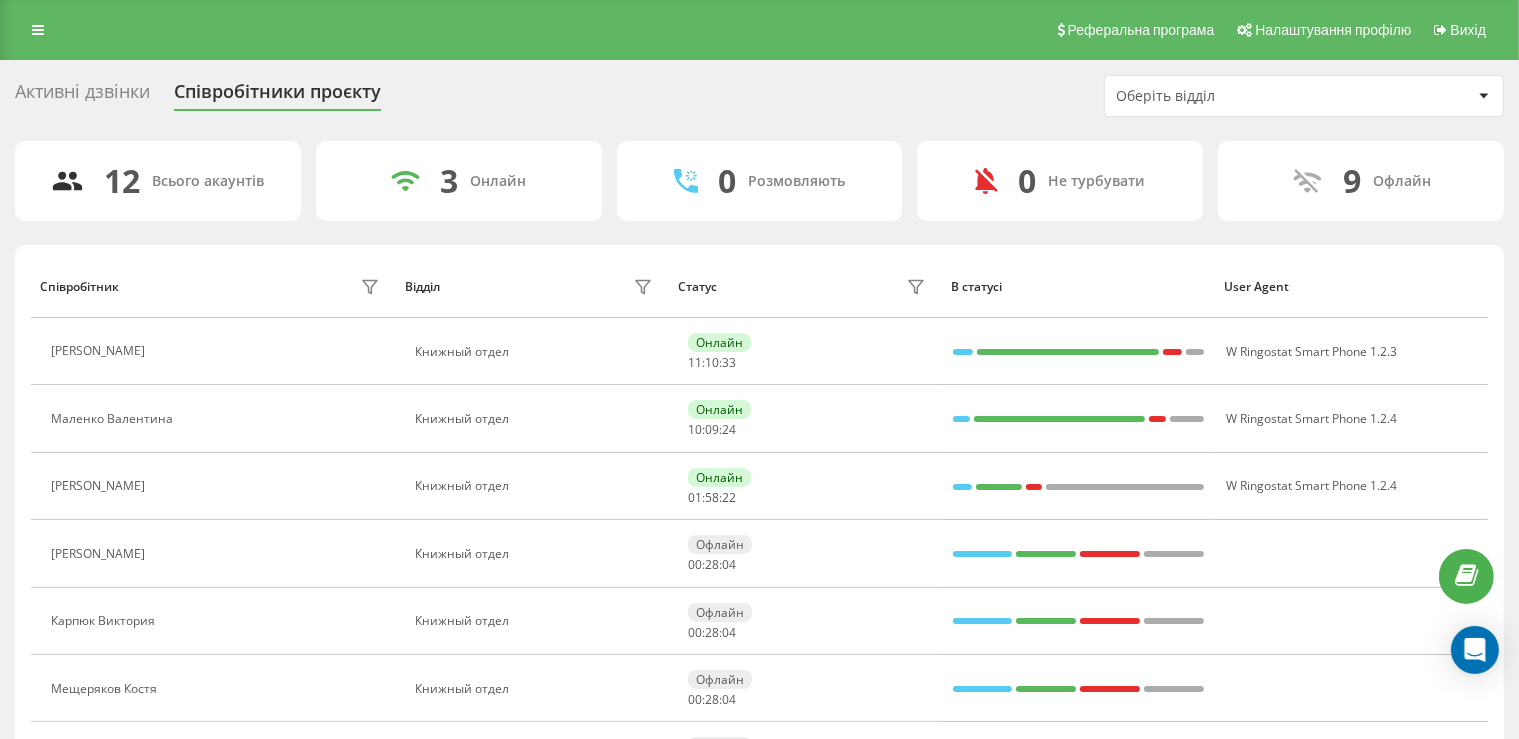 click on "Активні дзвінки" at bounding box center [82, 96] 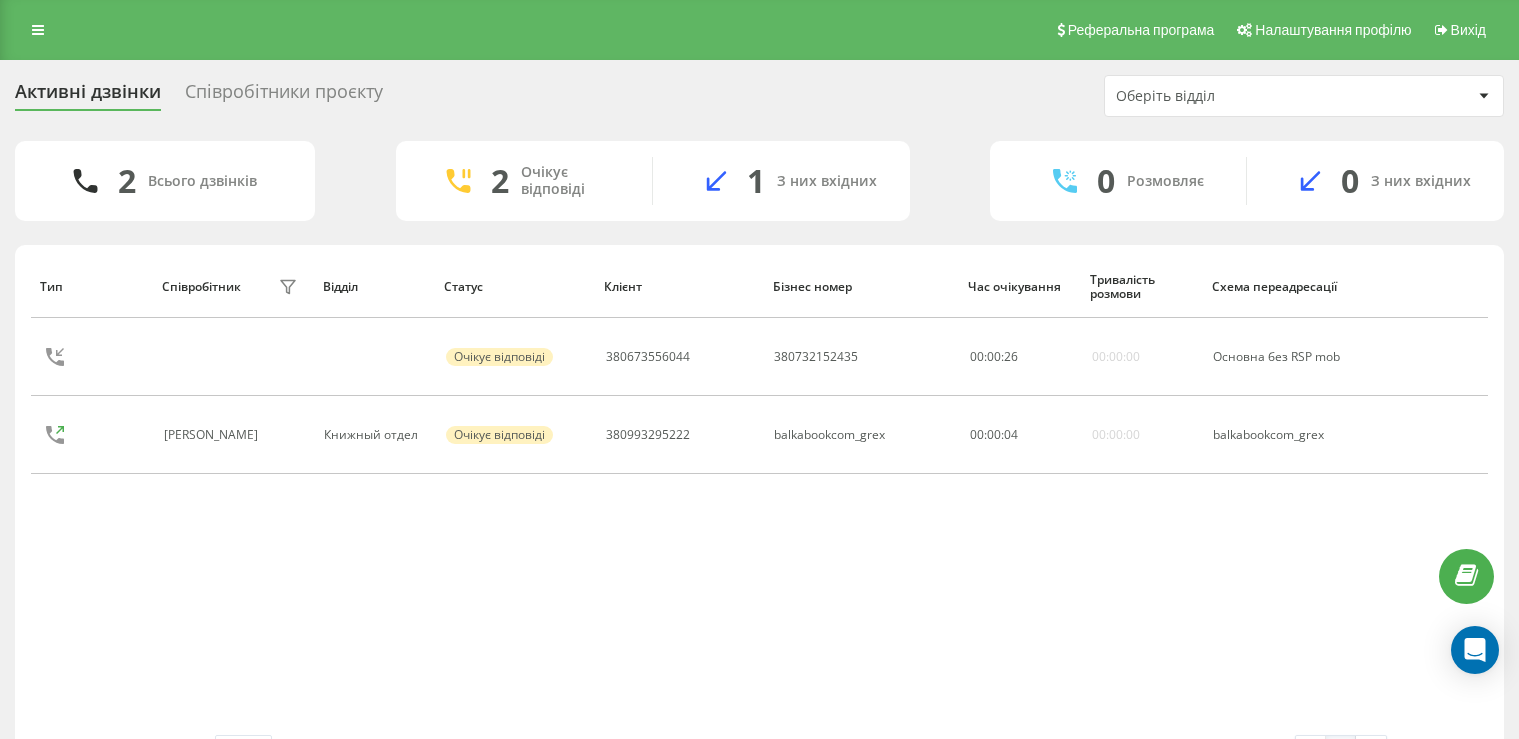 scroll, scrollTop: 0, scrollLeft: 0, axis: both 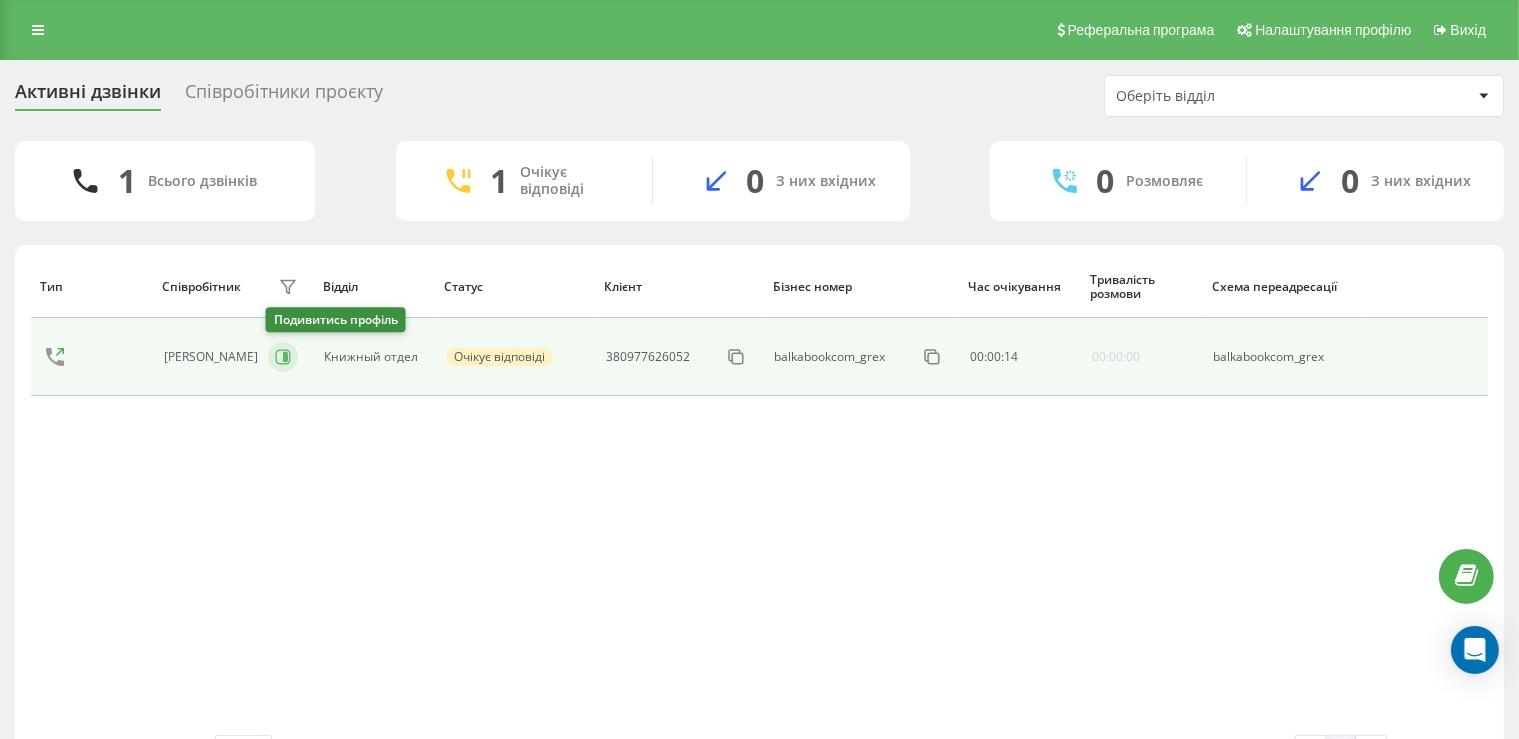 click 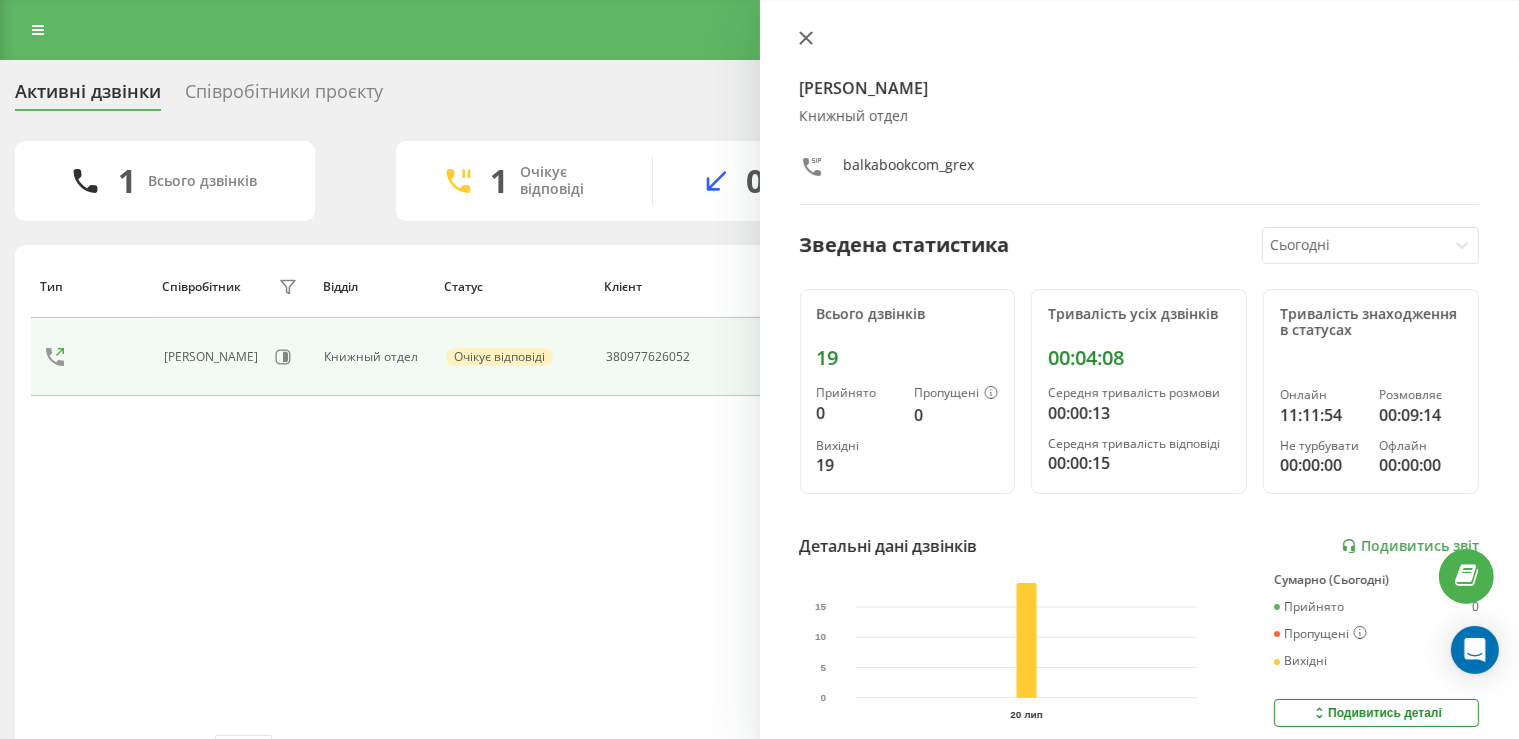 click at bounding box center (806, 39) 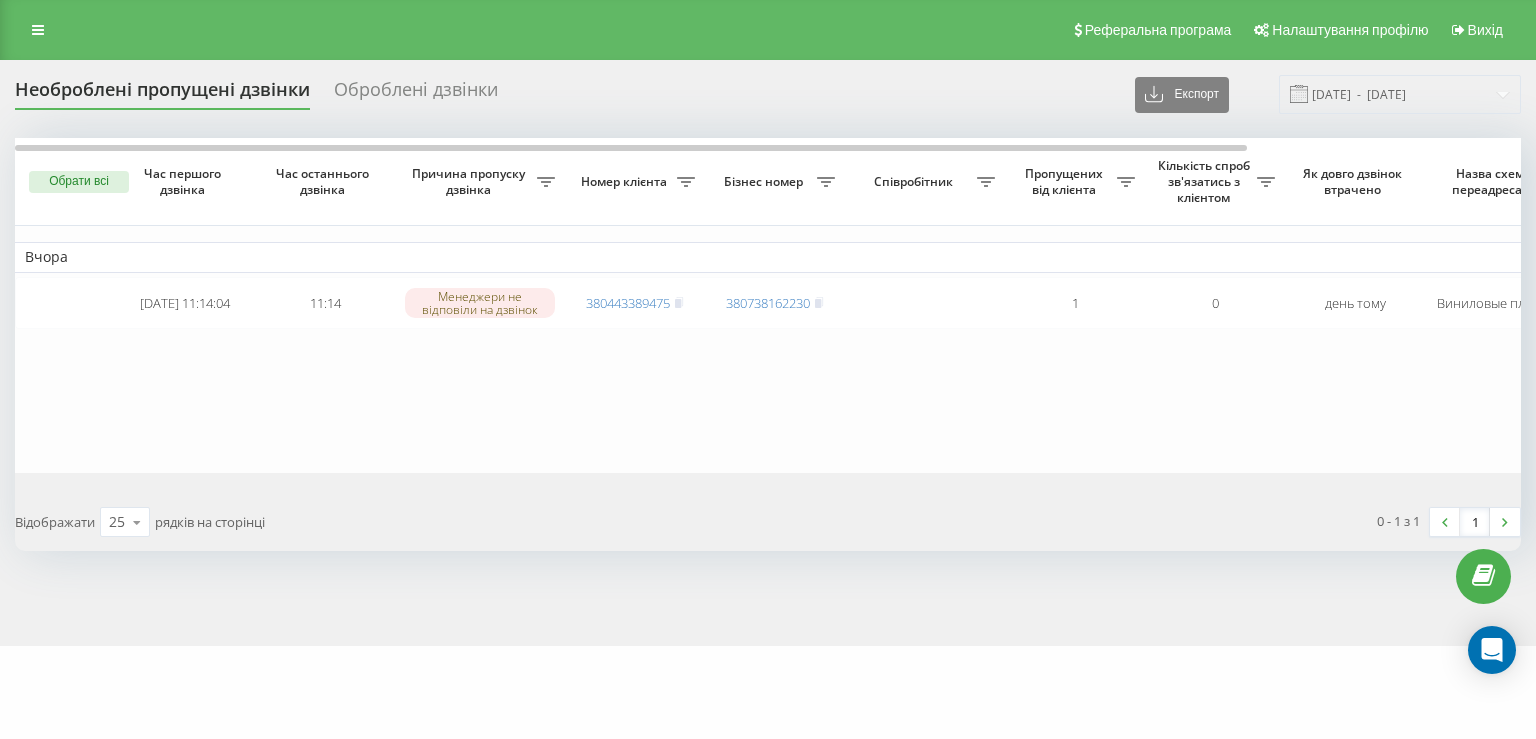 scroll, scrollTop: 0, scrollLeft: 0, axis: both 